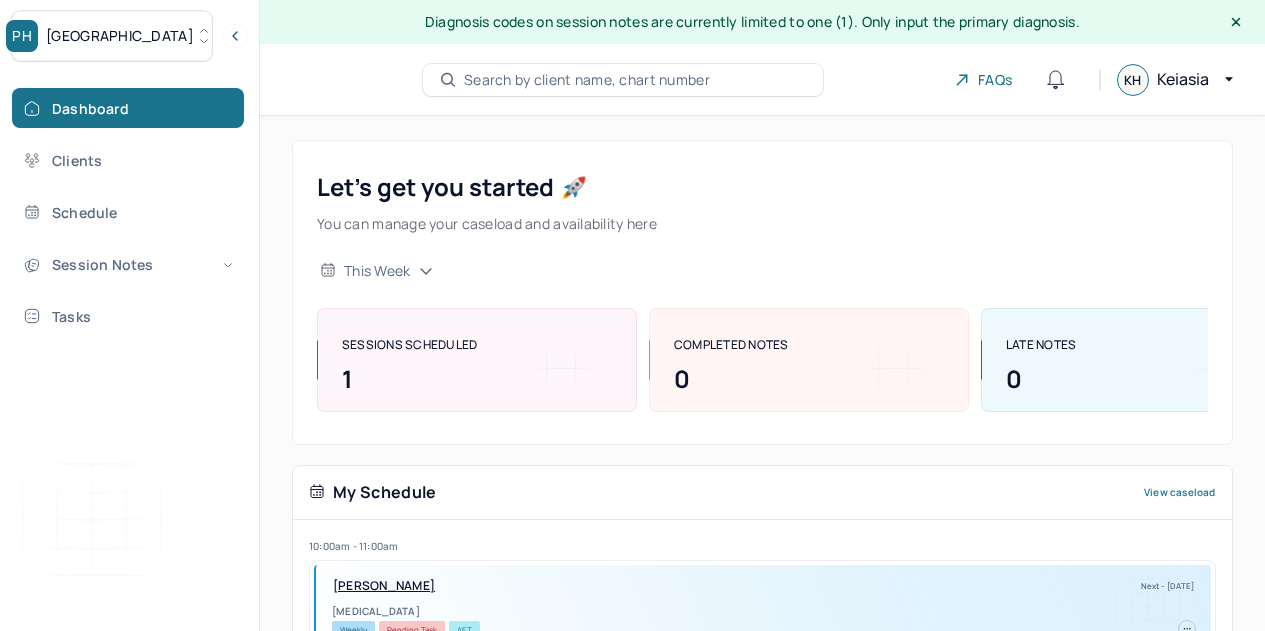 scroll, scrollTop: 513, scrollLeft: 0, axis: vertical 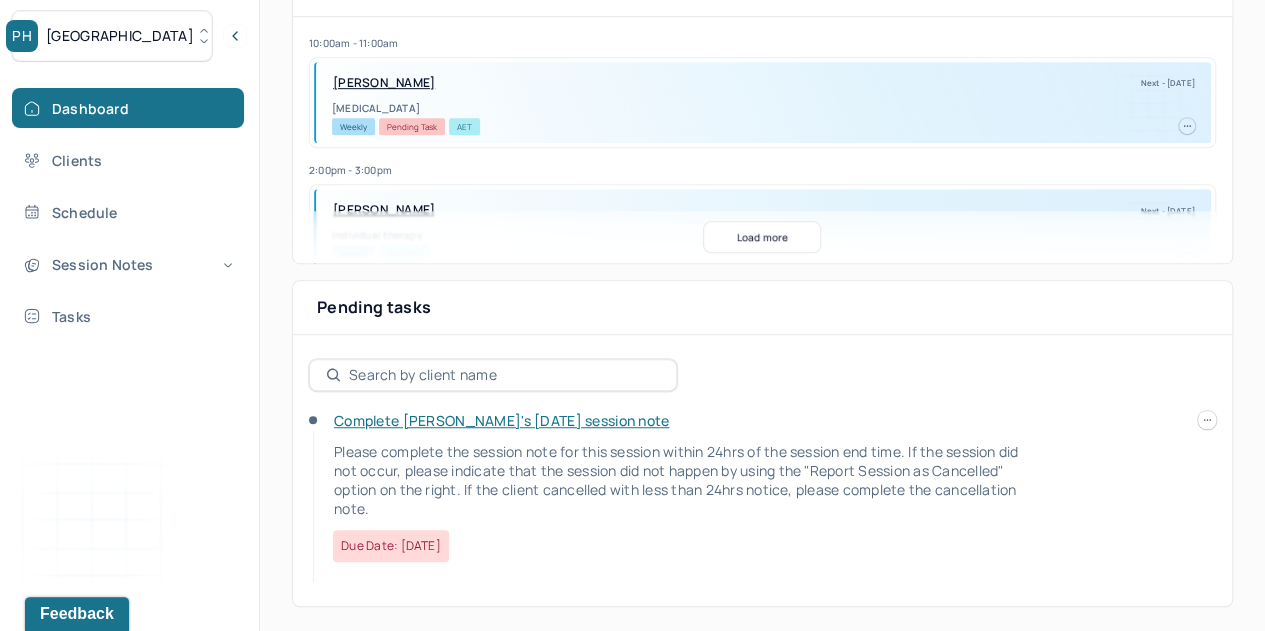 click on "Complete [PERSON_NAME]'s [DATE] session note" at bounding box center (501, 420) 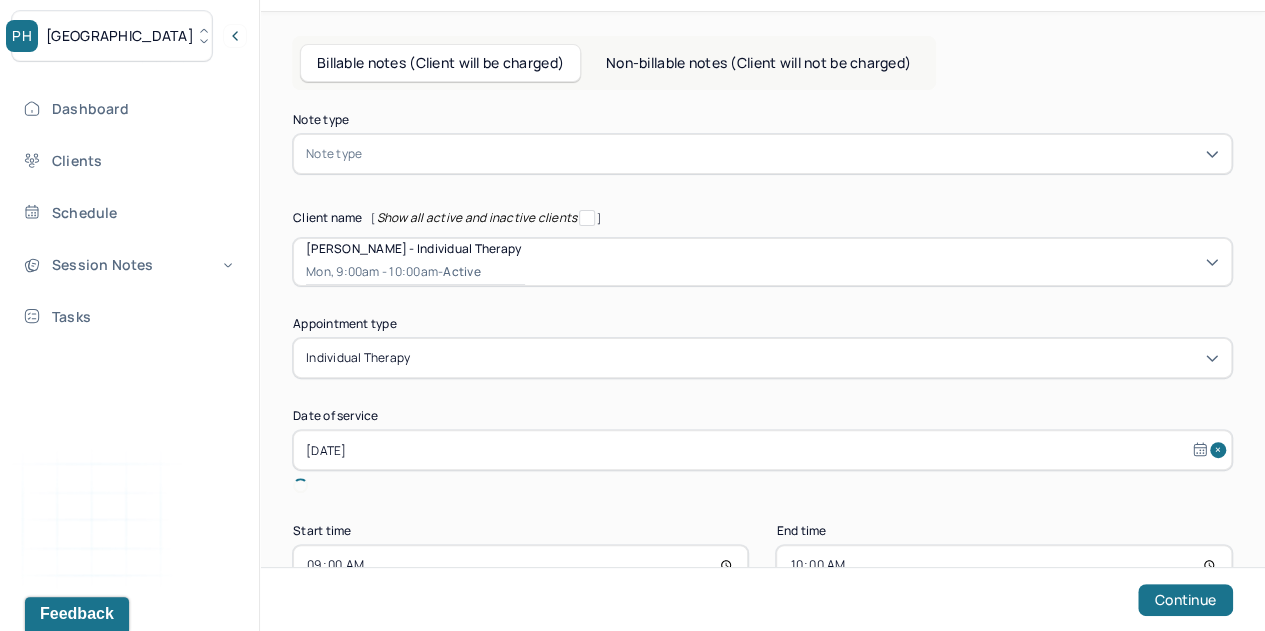 scroll, scrollTop: 140, scrollLeft: 0, axis: vertical 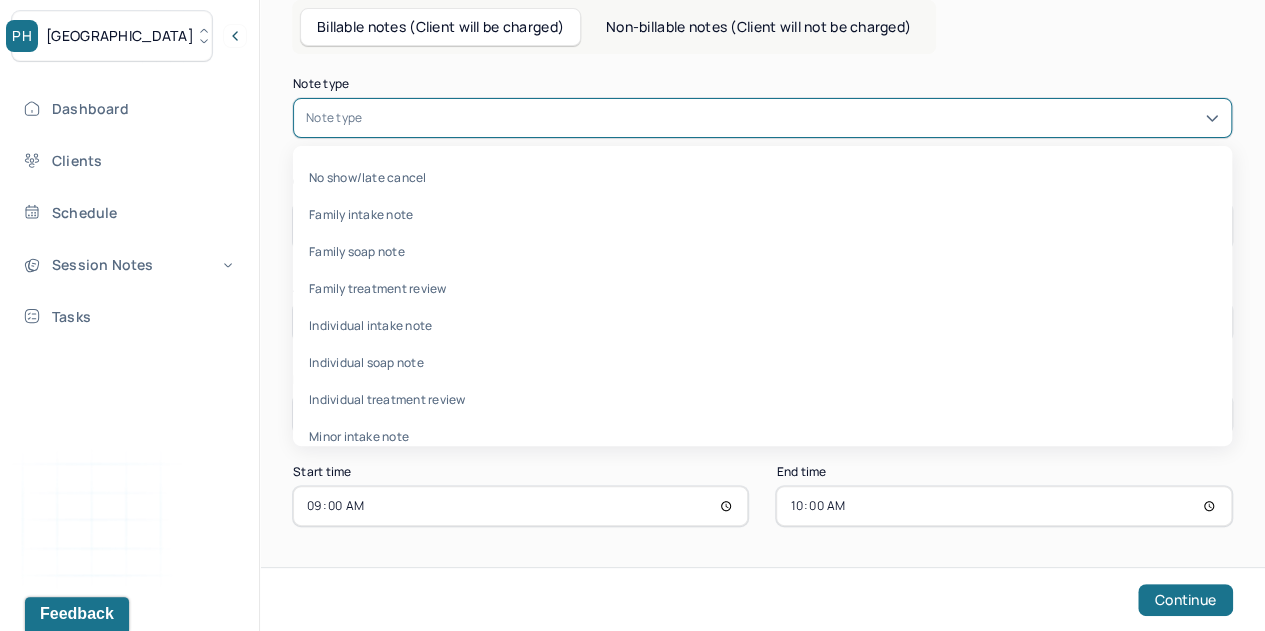 click at bounding box center [792, 118] 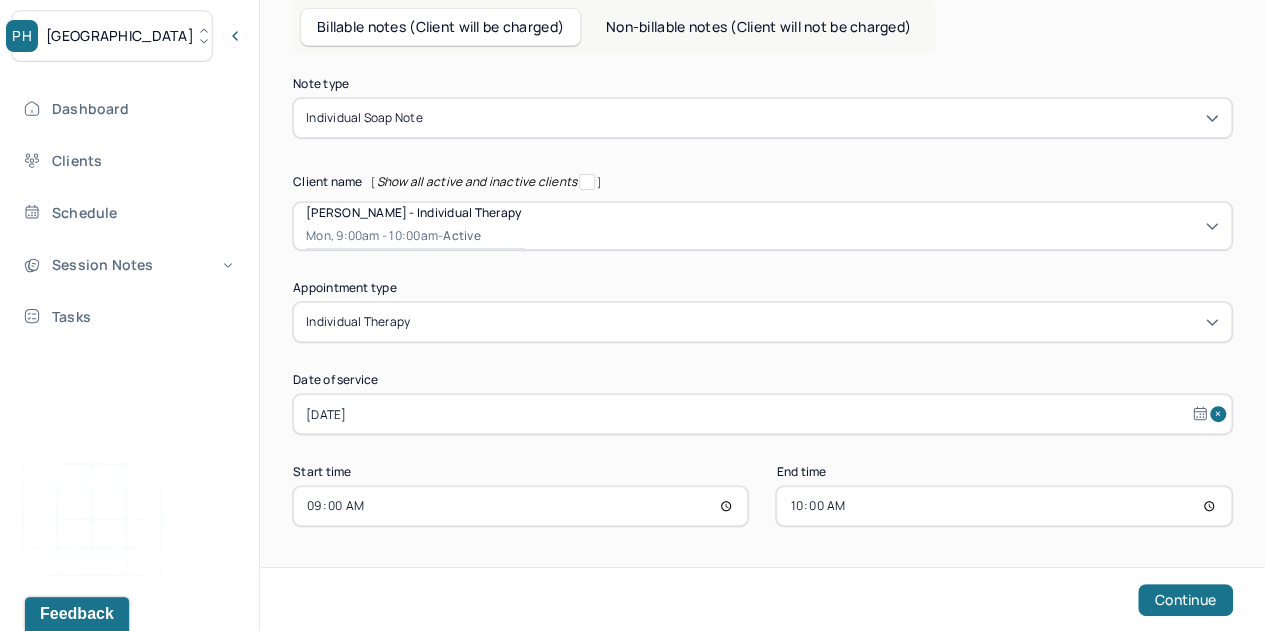 click on "Continue" at bounding box center [1185, 600] 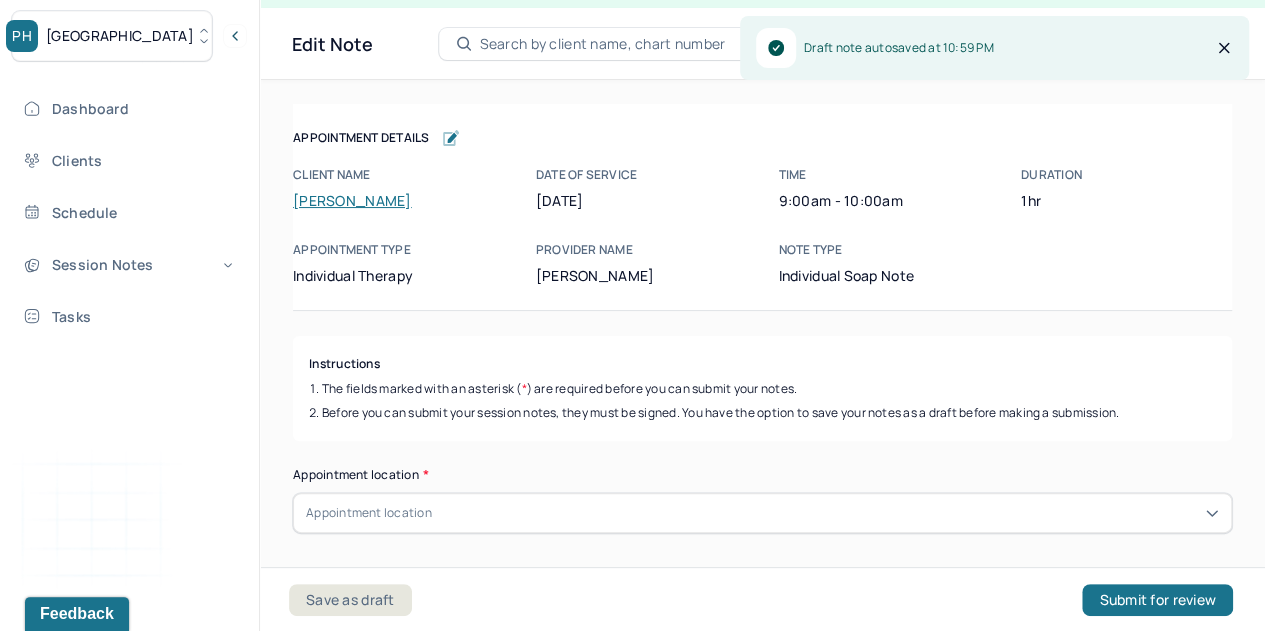 scroll, scrollTop: 36, scrollLeft: 0, axis: vertical 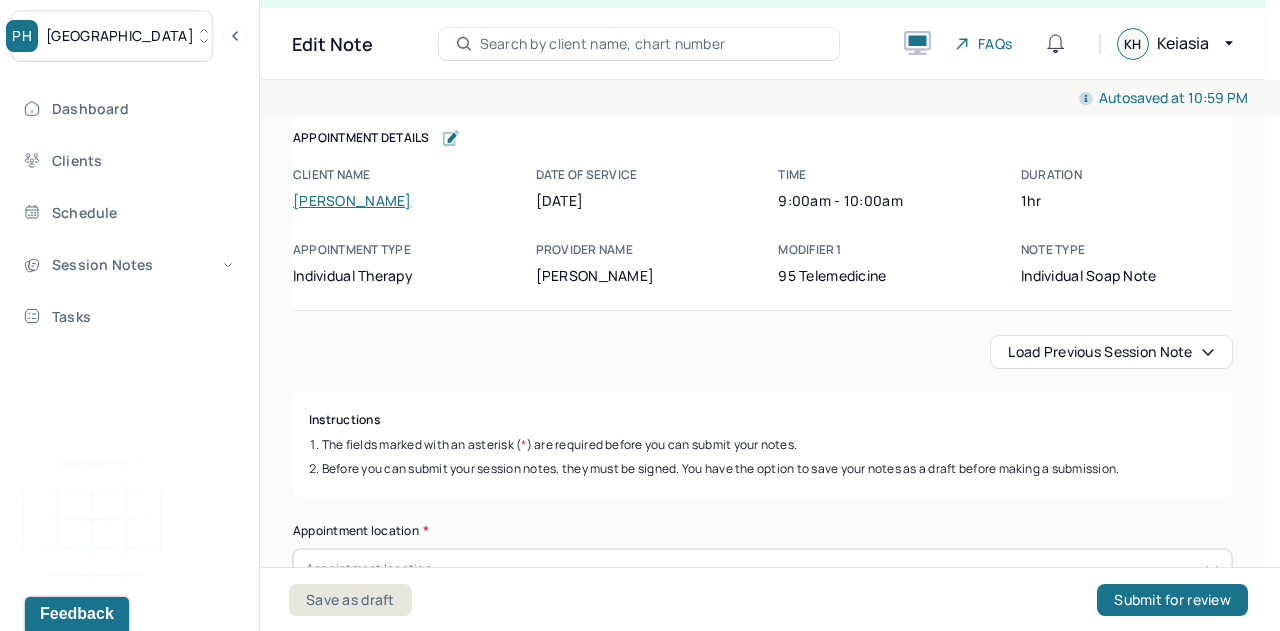 click on "Load previous session note" at bounding box center [1111, 352] 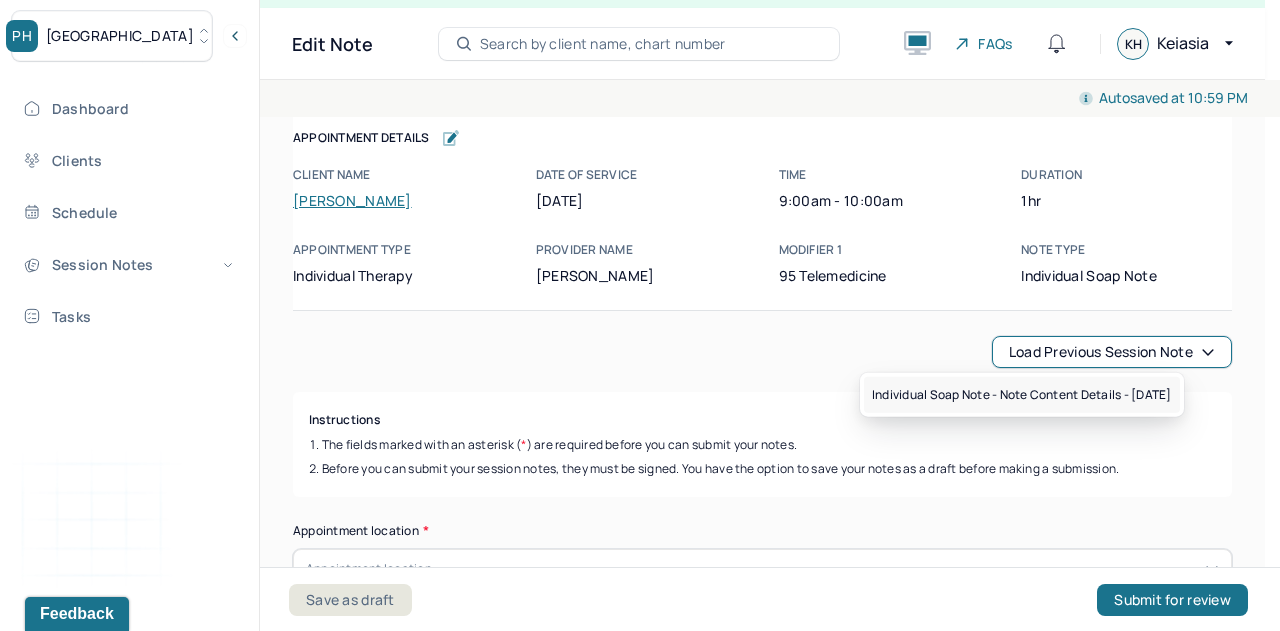click on "Individual soap note   - Note content Details -   [DATE]" at bounding box center (1022, 395) 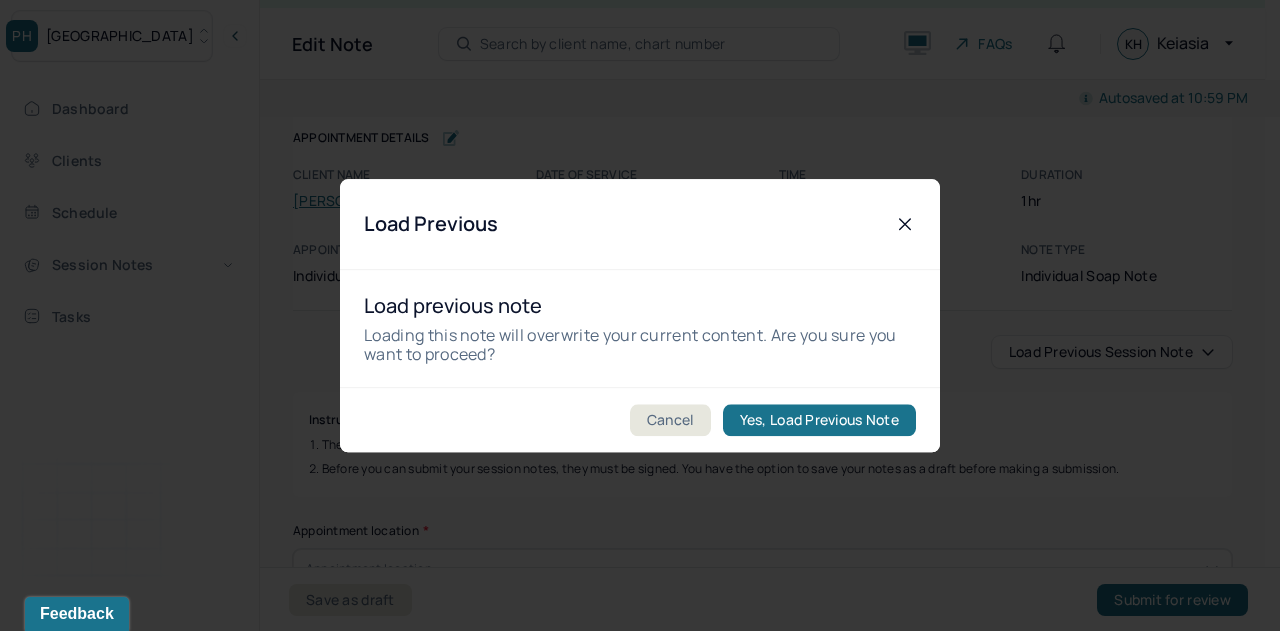 click on "Yes, Load Previous Note" at bounding box center (819, 420) 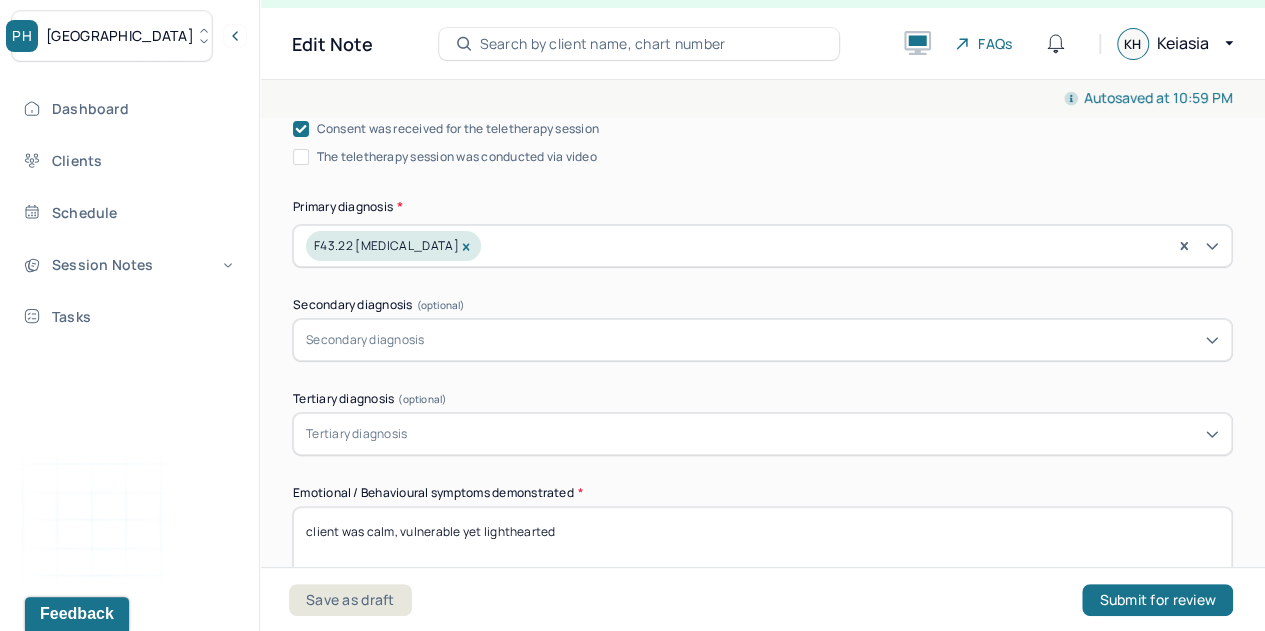 scroll, scrollTop: 680, scrollLeft: 0, axis: vertical 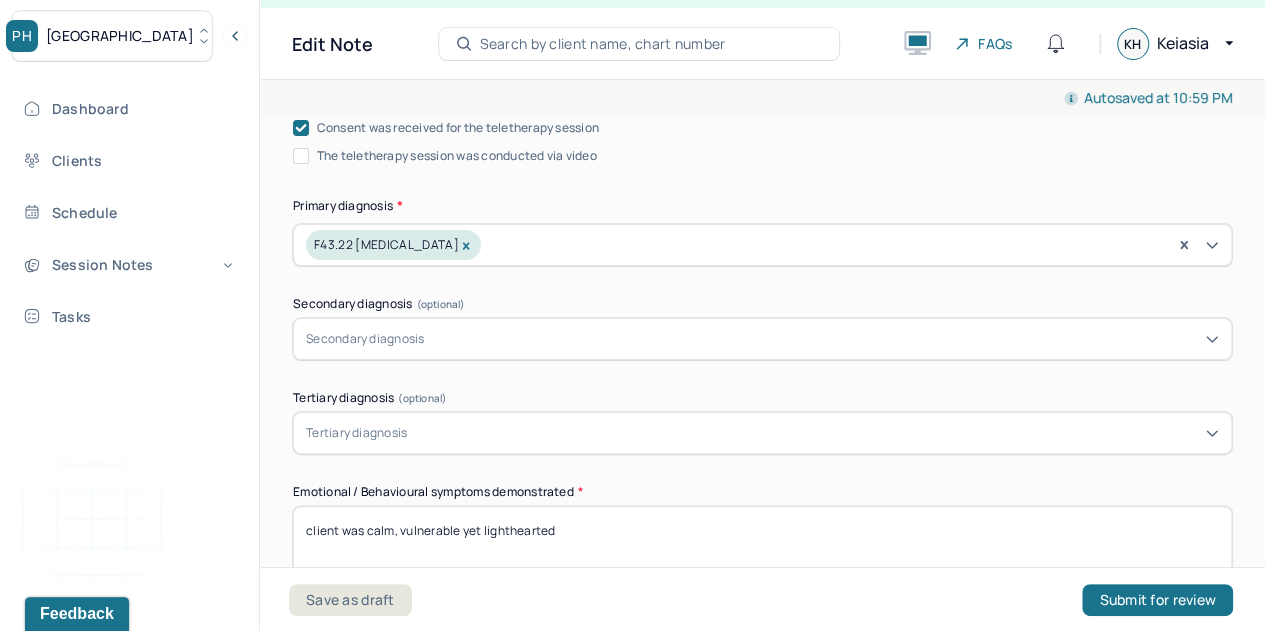 click on "The teletherapy session was conducted via video" at bounding box center [301, 156] 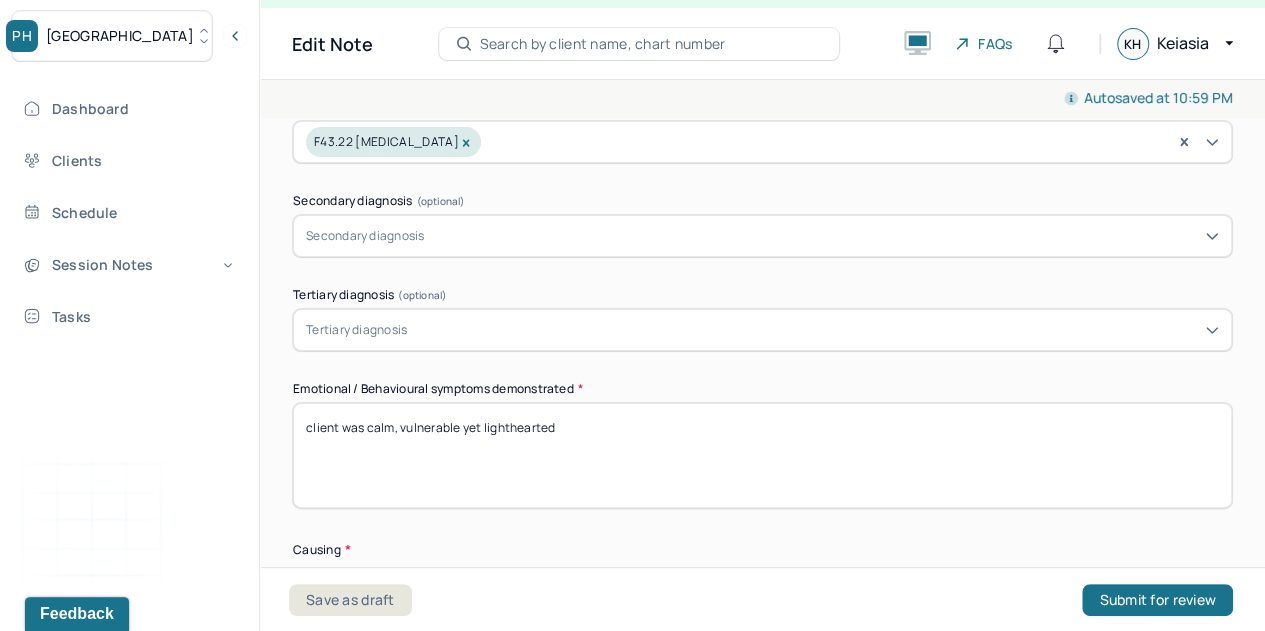 scroll, scrollTop: 811, scrollLeft: 0, axis: vertical 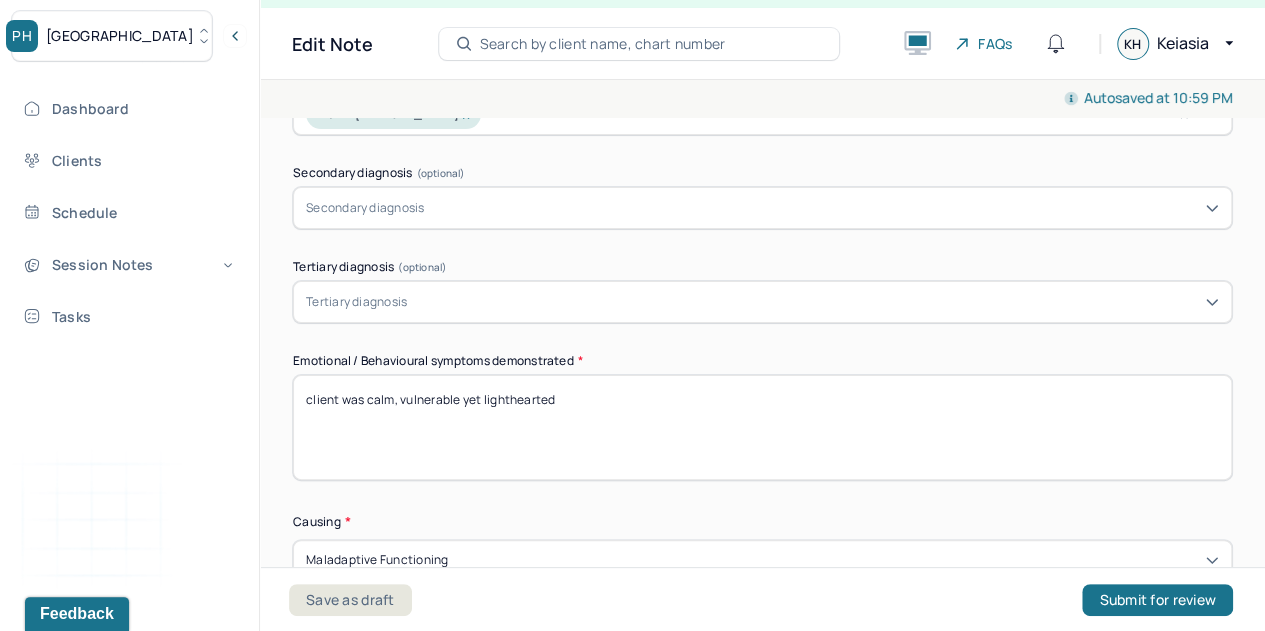 drag, startPoint x: 612, startPoint y: 386, endPoint x: 360, endPoint y: 394, distance: 252.12695 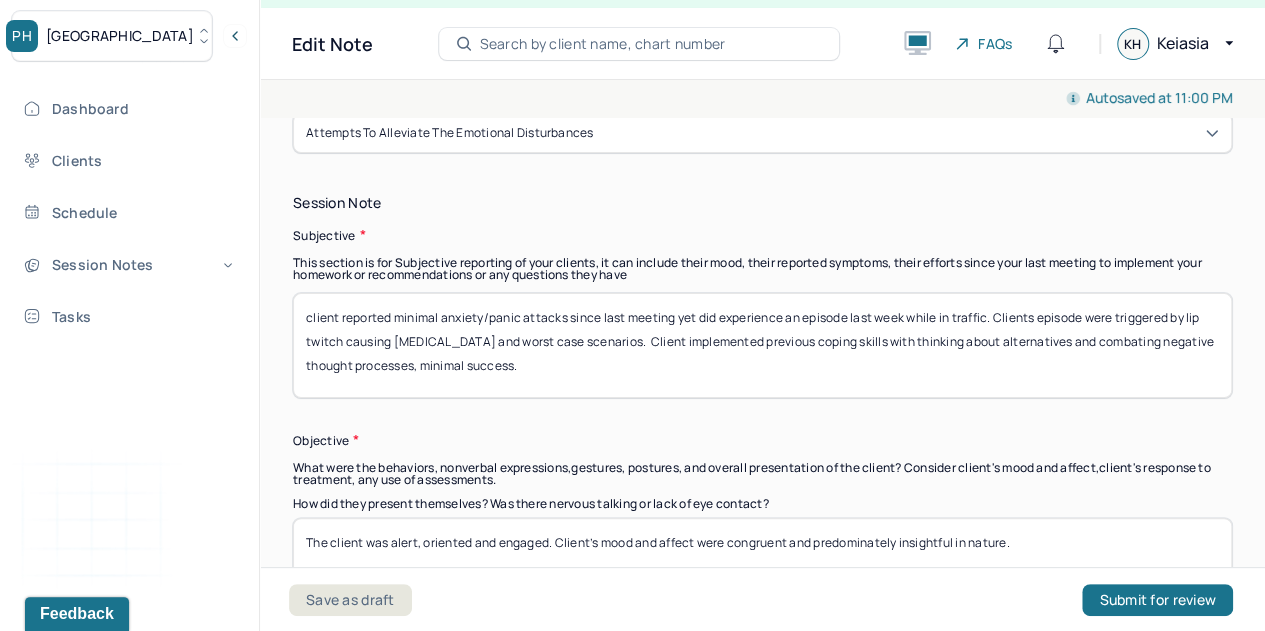 scroll, scrollTop: 1339, scrollLeft: 0, axis: vertical 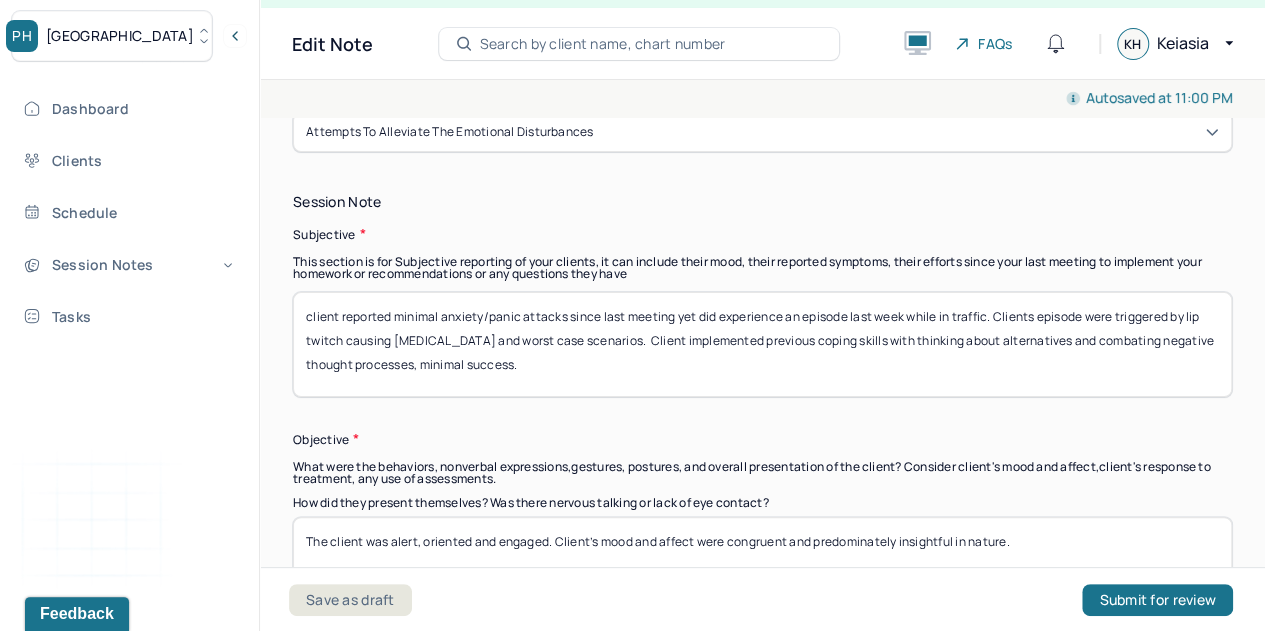 type on "client was relaxed, informative and reflective" 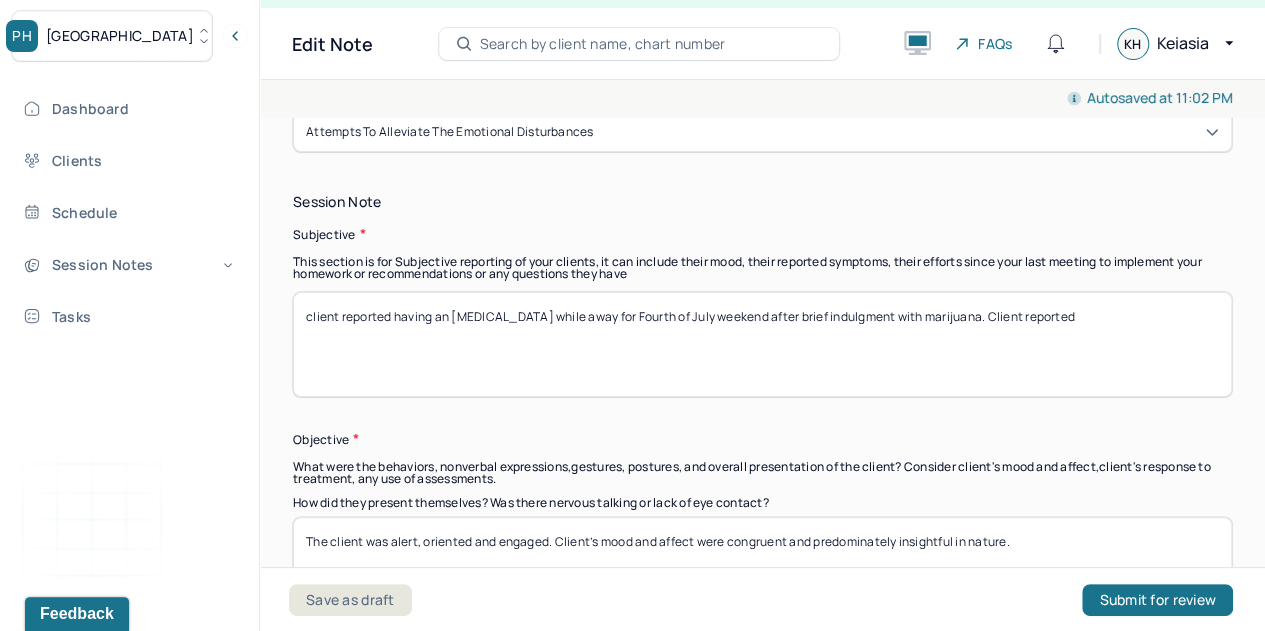 click on "client reported having an [MEDICAL_DATA] while away for Fourth of July weekend after brief indulgment with marijuana. Client reported" at bounding box center (762, 344) 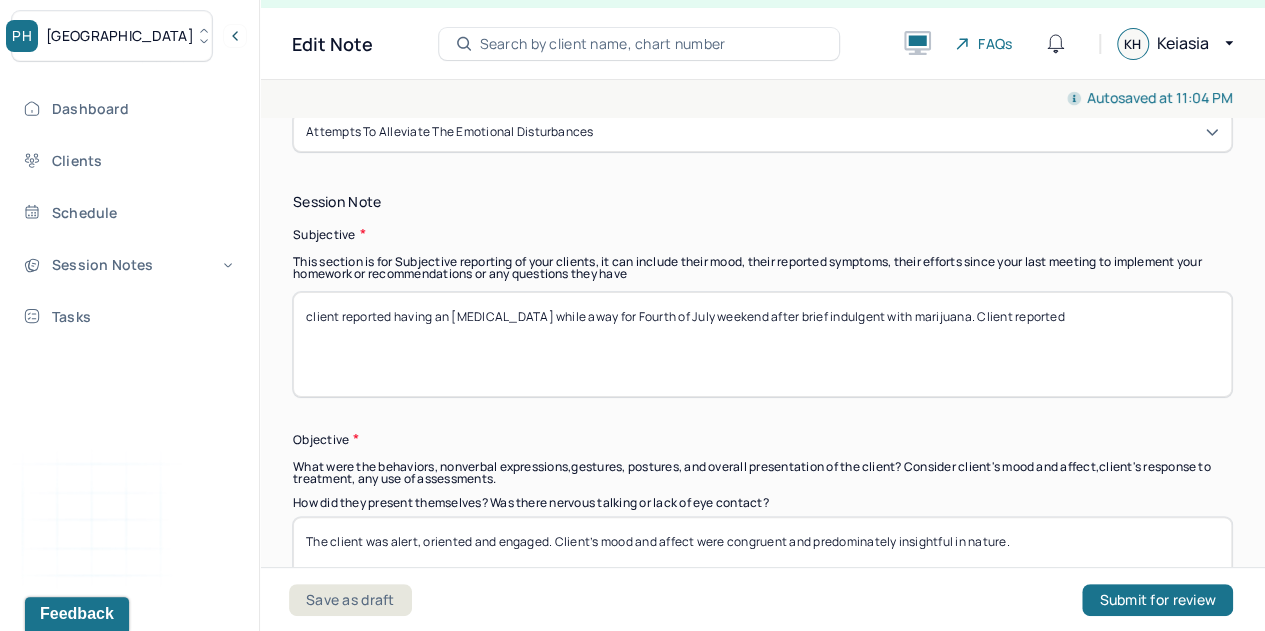 click on "client reported having an [MEDICAL_DATA] while away for Fourth of July weekend after brief indulgent with marijuana. Client reported" at bounding box center [762, 344] 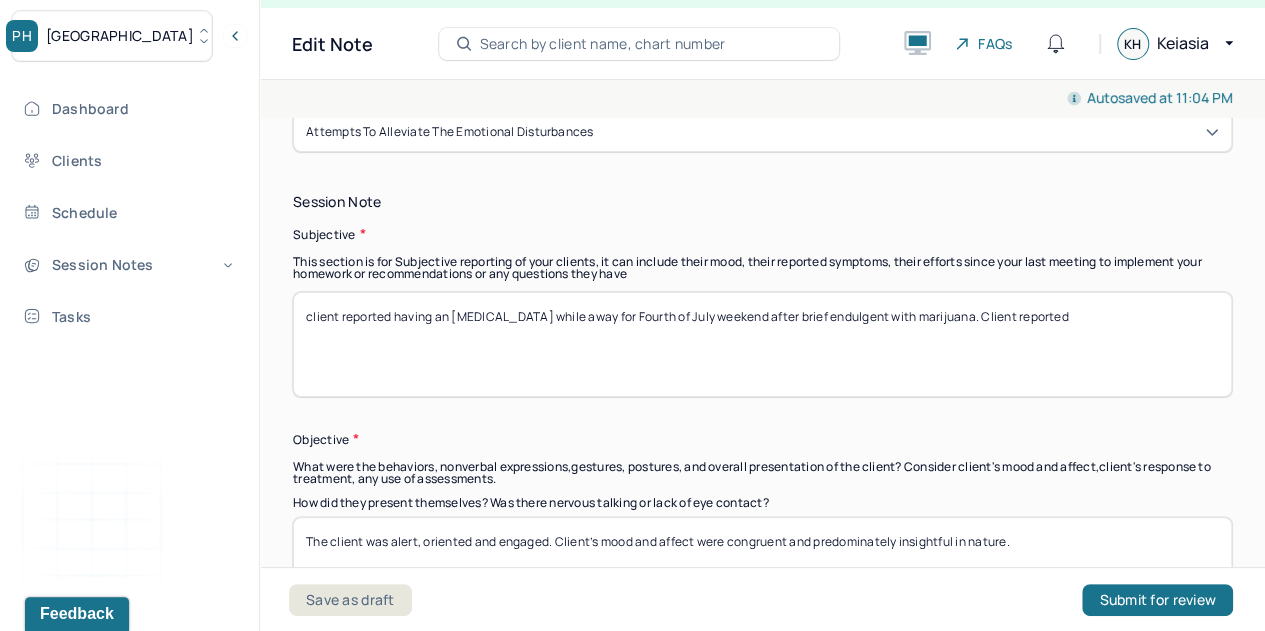 click on "client reported having an [MEDICAL_DATA] while away for Fourth of July weekend after brief indulgent with marijuana. Client reported" at bounding box center (762, 344) 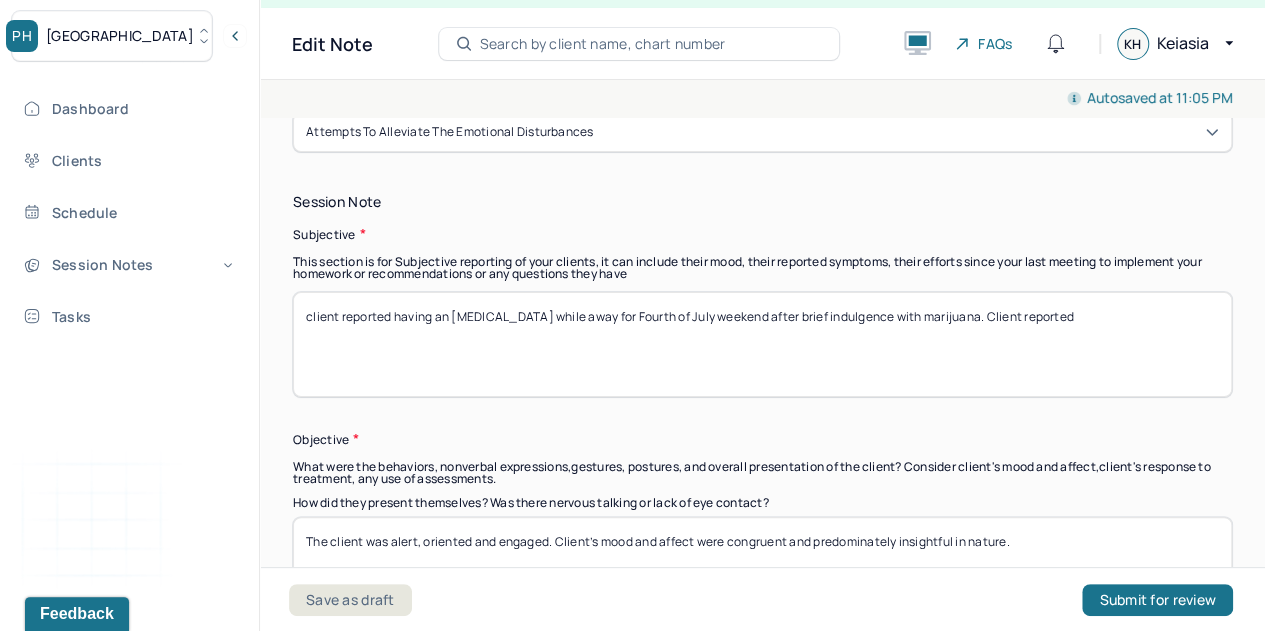 click on "Autosaved at 11:05 PM" at bounding box center (762, 98) 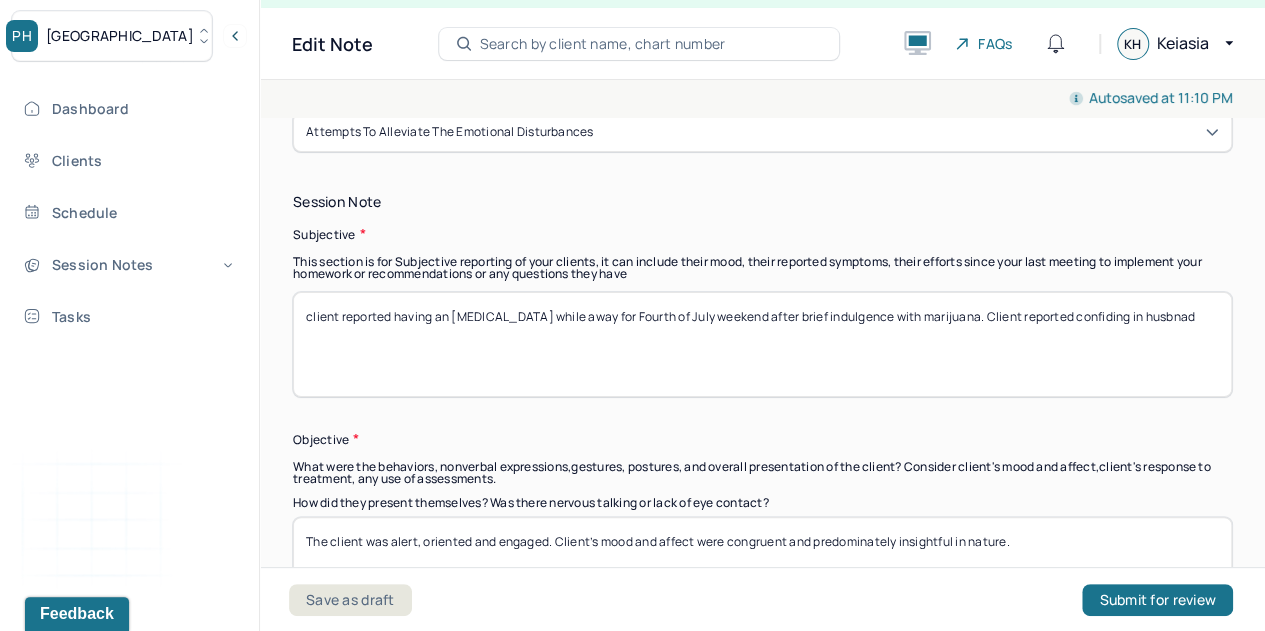 click on "client reported having an [MEDICAL_DATA] while away for Fourth of July weekend after brief indulgence with marijuana. Client reported confiding in husbnad" at bounding box center (762, 344) 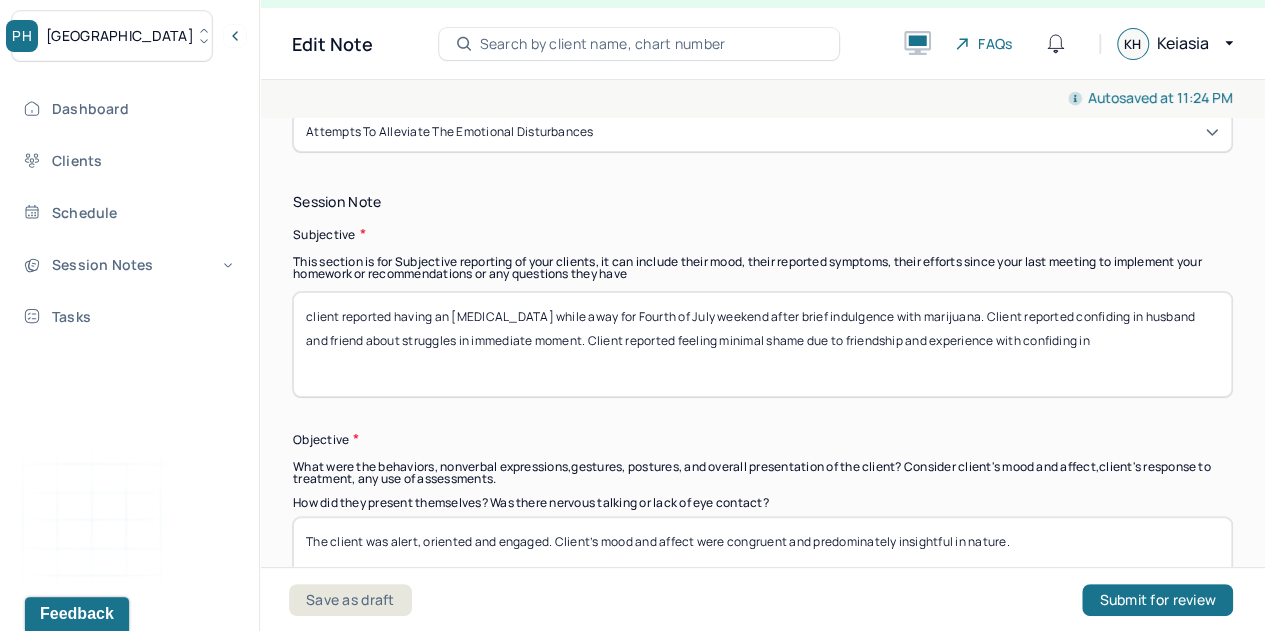 click on "client reported having an [MEDICAL_DATA] while away for Fourth of July weekend after brief indulgence with marijuana. Client reported confiding in husband and friend about struggles in immediate moment. Client reported feeling minimal shame due to friendship and experience with confiding in" at bounding box center (762, 344) 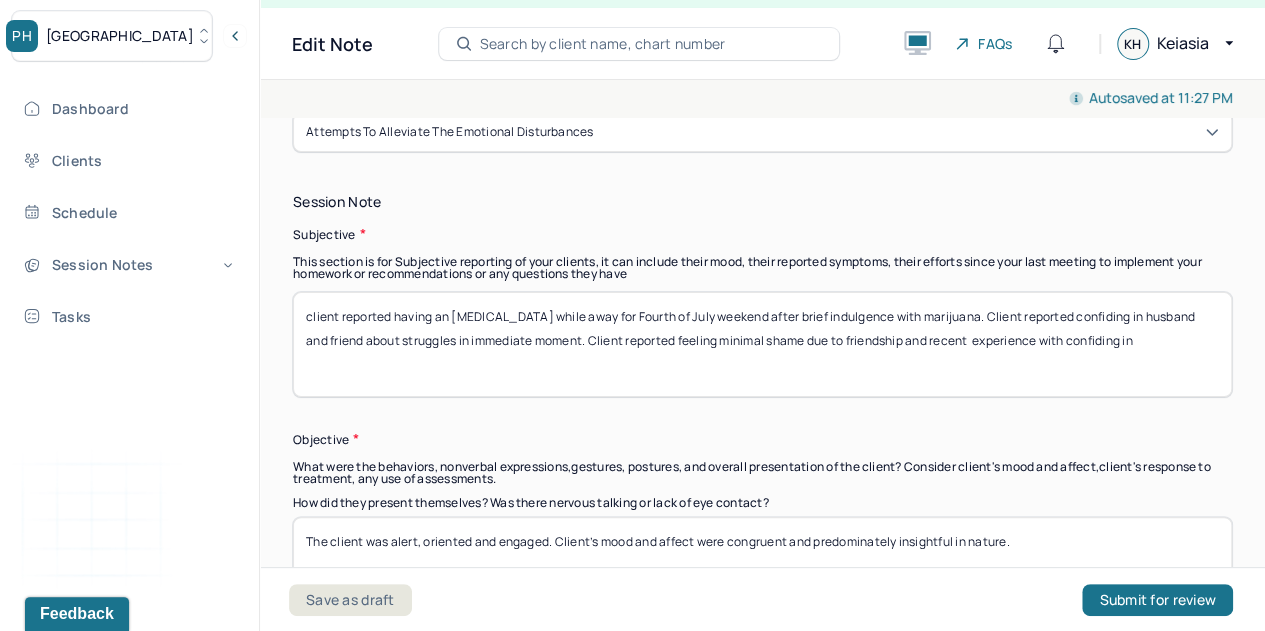 click on "client reported having an [MEDICAL_DATA] while away for Fourth of July weekend after brief indulgence with marijuana. Client reported confiding in husband and friend about struggles in immediate moment. Client reported feeling minimal shame due to friendship and recent  experience with confiding in" at bounding box center [762, 344] 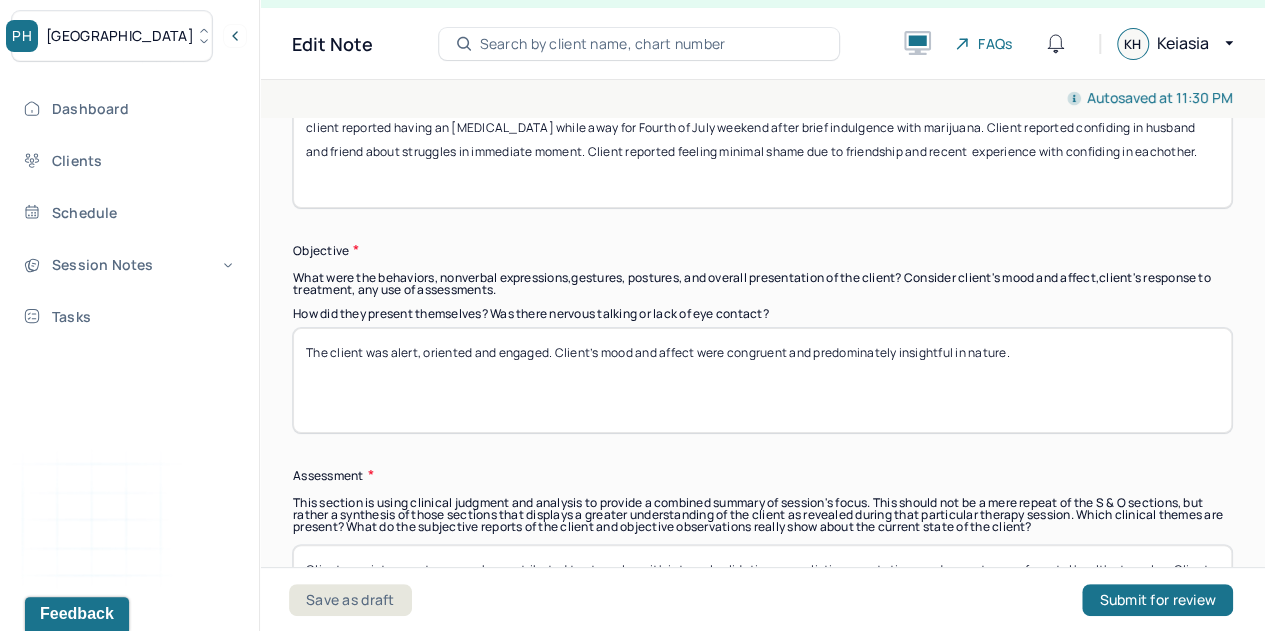 scroll, scrollTop: 1530, scrollLeft: 0, axis: vertical 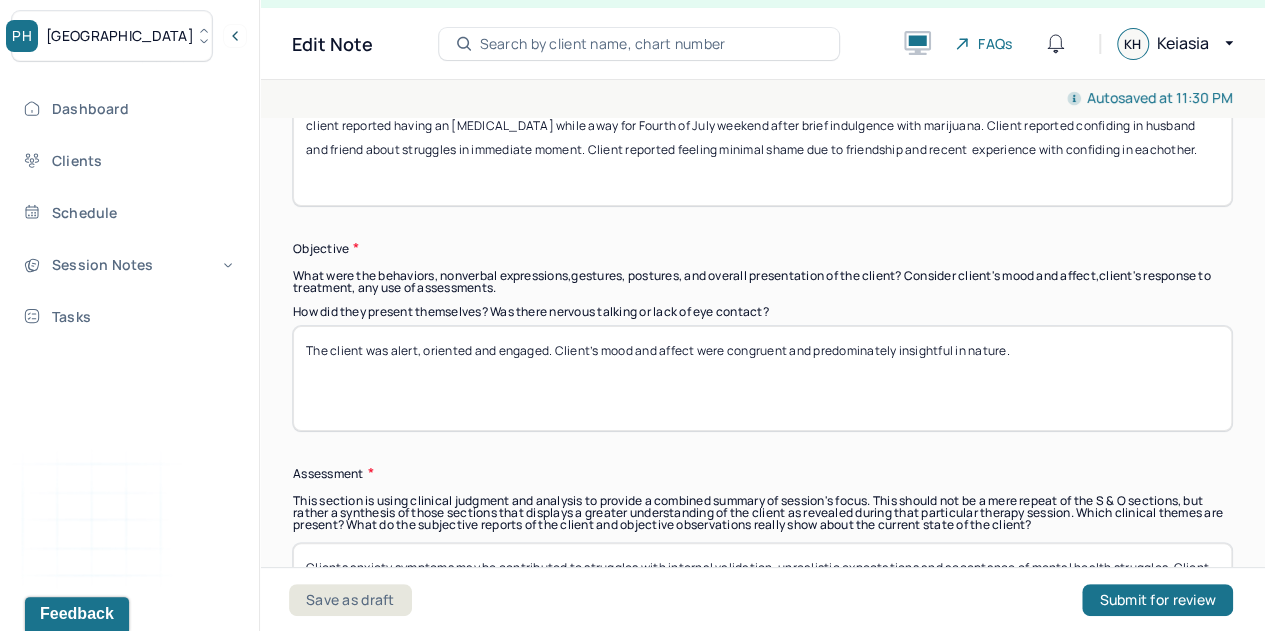 type on "client reported having an [MEDICAL_DATA] while away for Fourth of July weekend after brief indulgence with marijuana. Client reported confiding in husband and friend about struggles in immediate moment. Client reported feeling minimal shame due to friendship and recent  experience with confiding in eachother." 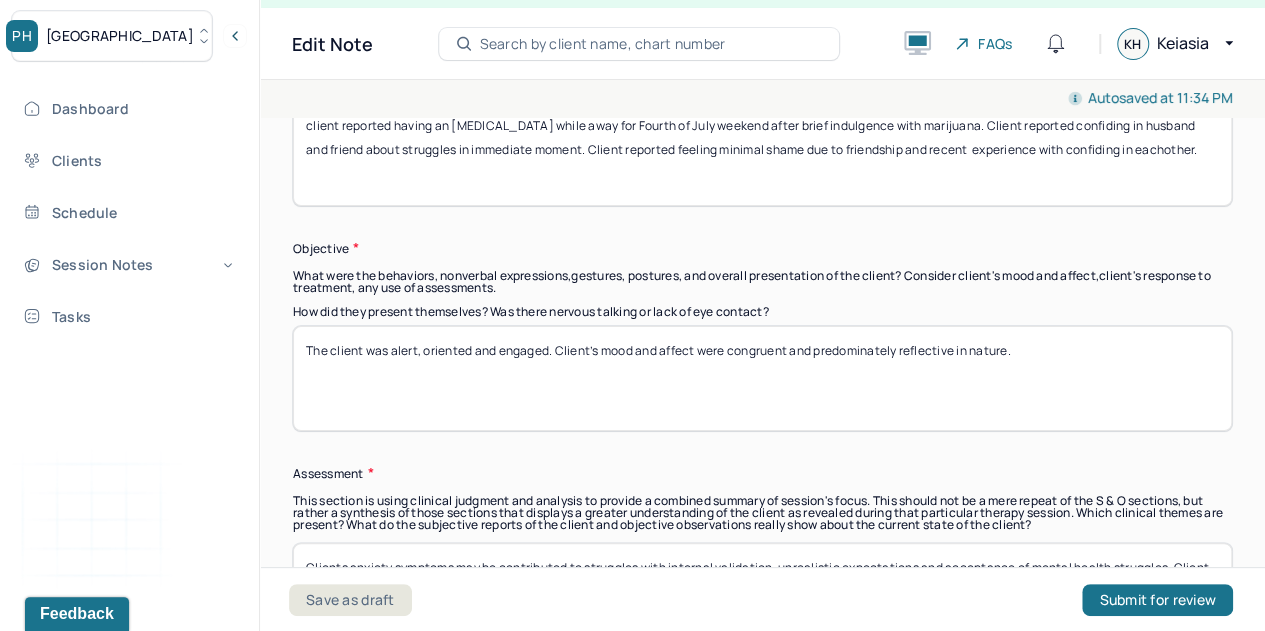 drag, startPoint x: 963, startPoint y: 398, endPoint x: 1022, endPoint y: 387, distance: 60.016663 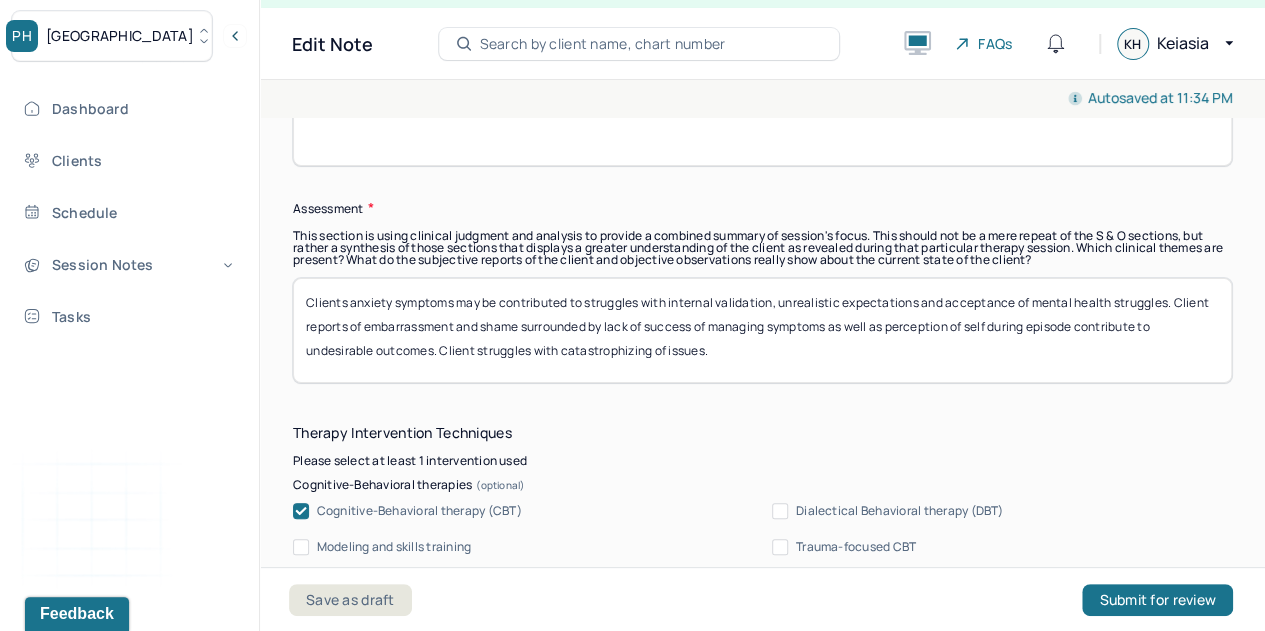 scroll, scrollTop: 1798, scrollLeft: 0, axis: vertical 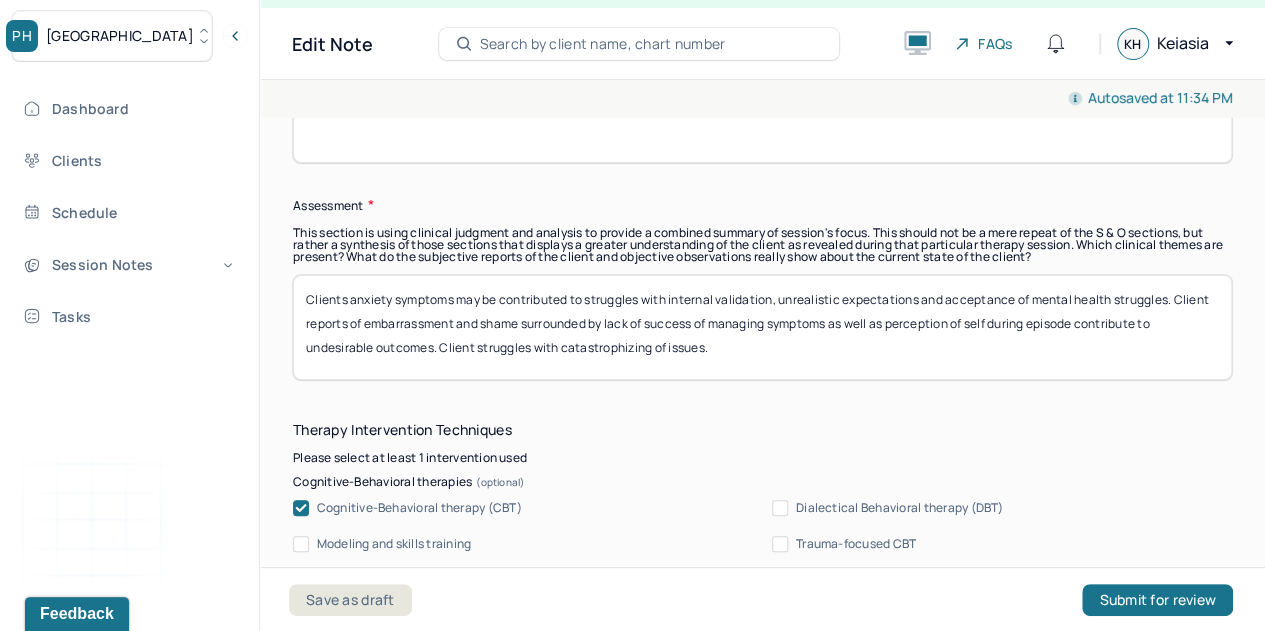 type on "The client was alert, oriented and engaged. Client’s mood and affect were congruent and predominately reflective in nature." 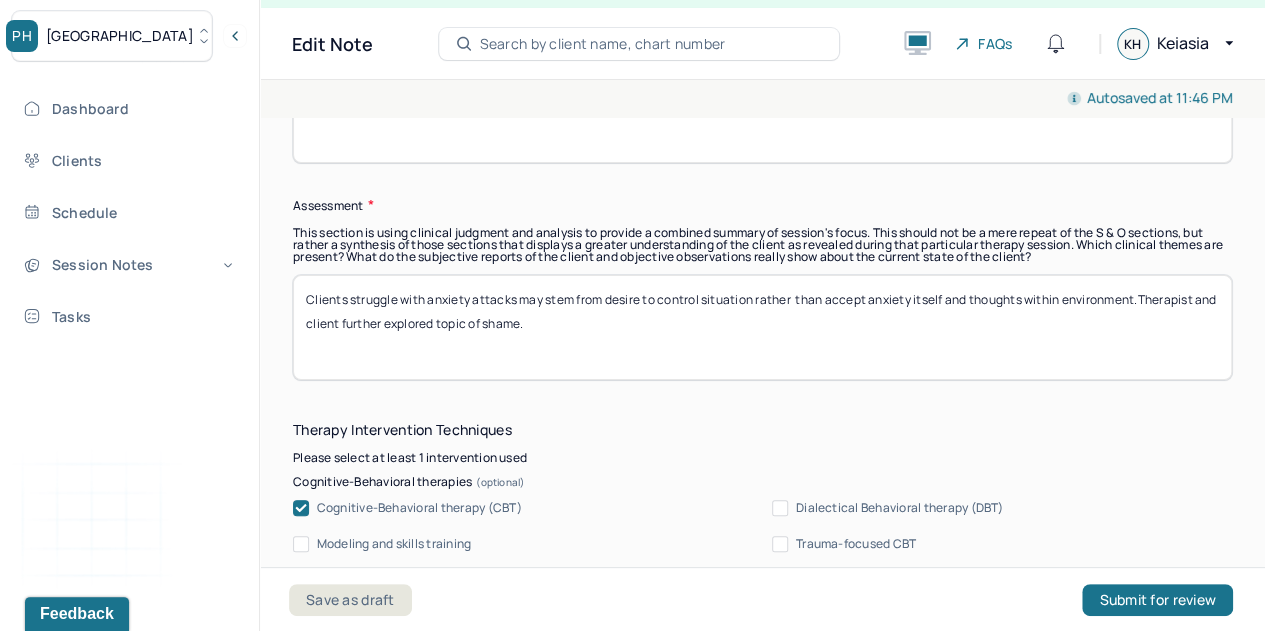 click on "Clients struggle with anxiety attacks may stem from desire to control situation rather  than accept anxiety itself and thoughts within environment.Therapist and client further explored topic of shame." at bounding box center (762, 327) 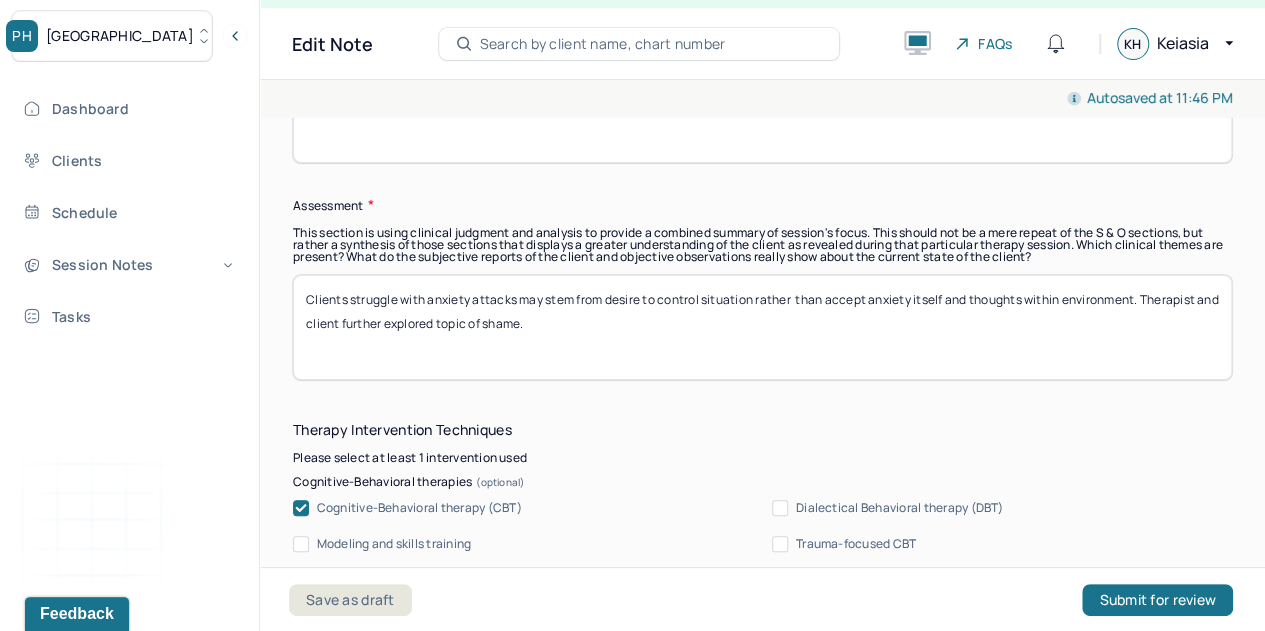 click on "Clients struggle with anxiety attacks may stem from desire to control situation rather  than accept anxiety itself and thoughts within environment. Therapist and client further explored topic of shame." at bounding box center [762, 327] 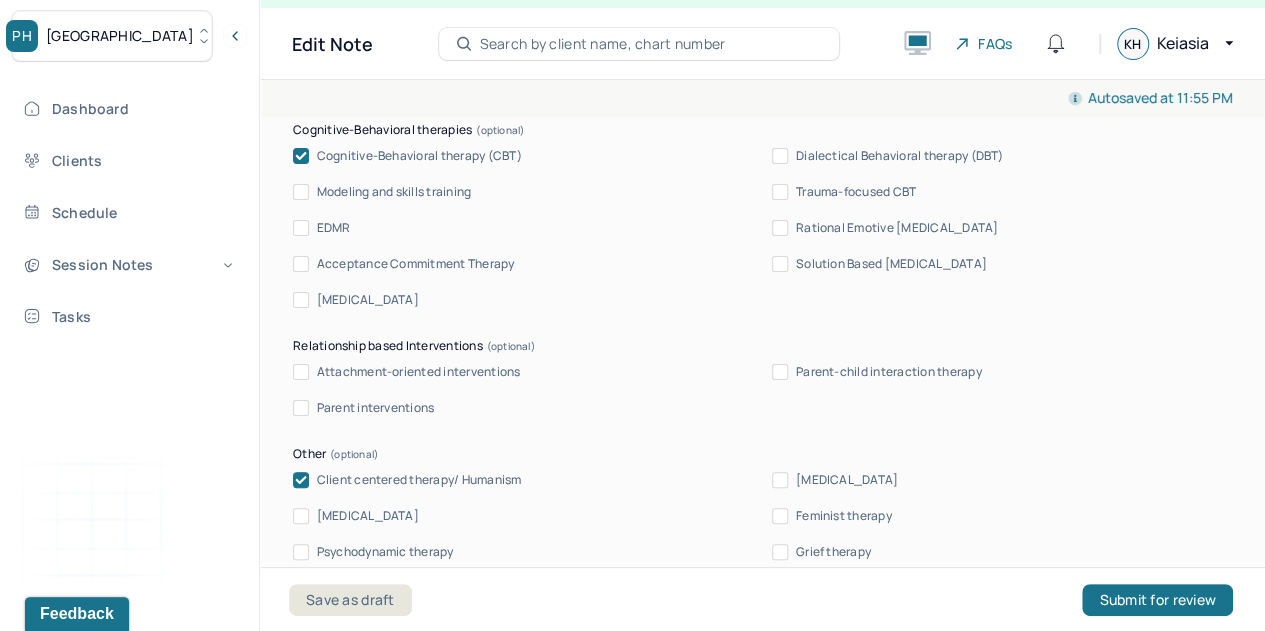 scroll, scrollTop: 2151, scrollLeft: 0, axis: vertical 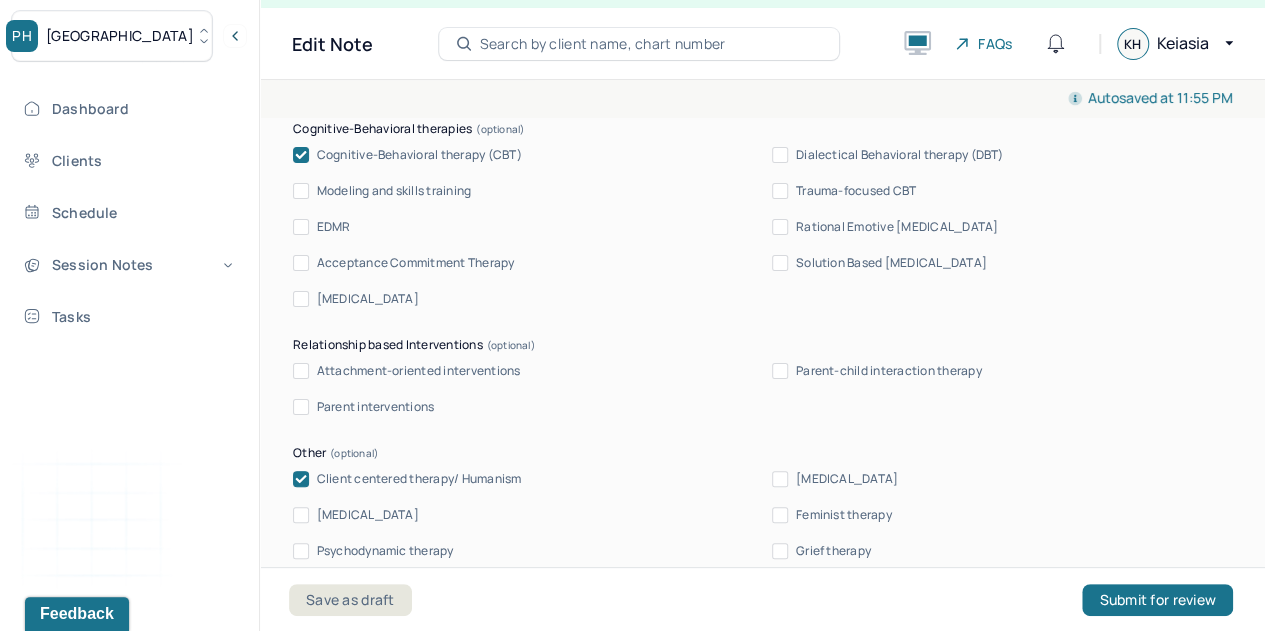 type on "Clients struggle with anxiety attacks may stem from desire to control situation rather  than accept anxiety itself and thoughts within environment. Therapist and client further explored topic of shame. Client defined shame as feelings of inadequacy, embarrassment, and inability to leave it in the past due to internal and external factors. Anxiety symptoms may still be attributed to unrealistic expectations of self regarding mental health journey" 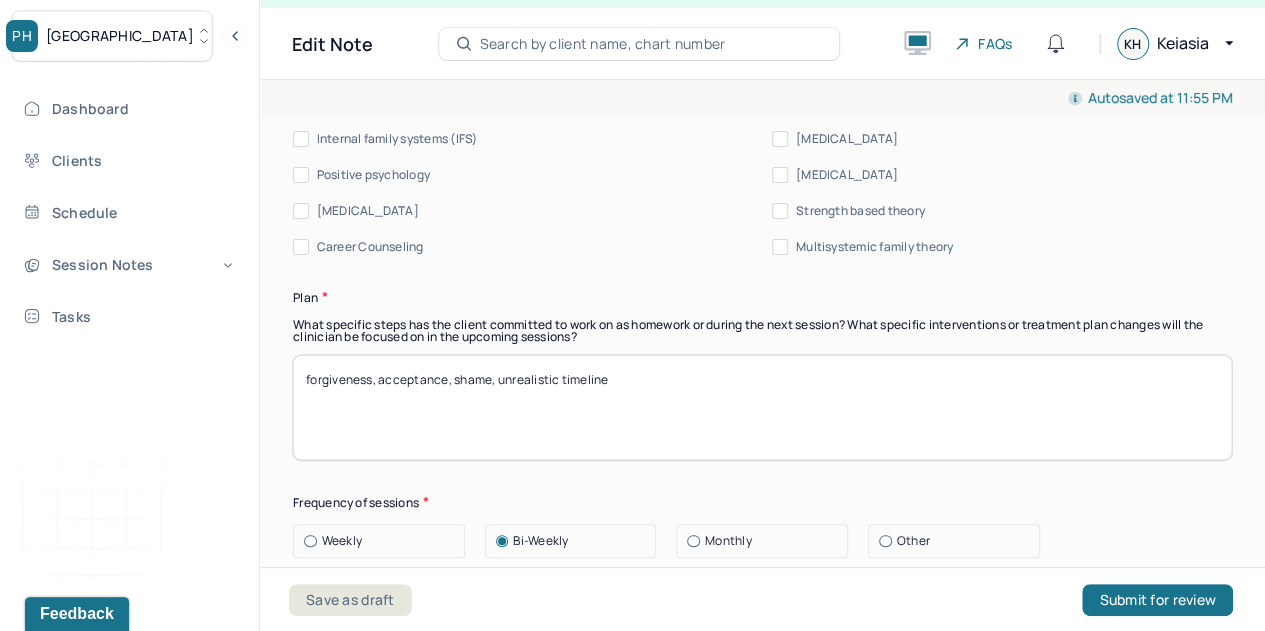 scroll, scrollTop: 2605, scrollLeft: 0, axis: vertical 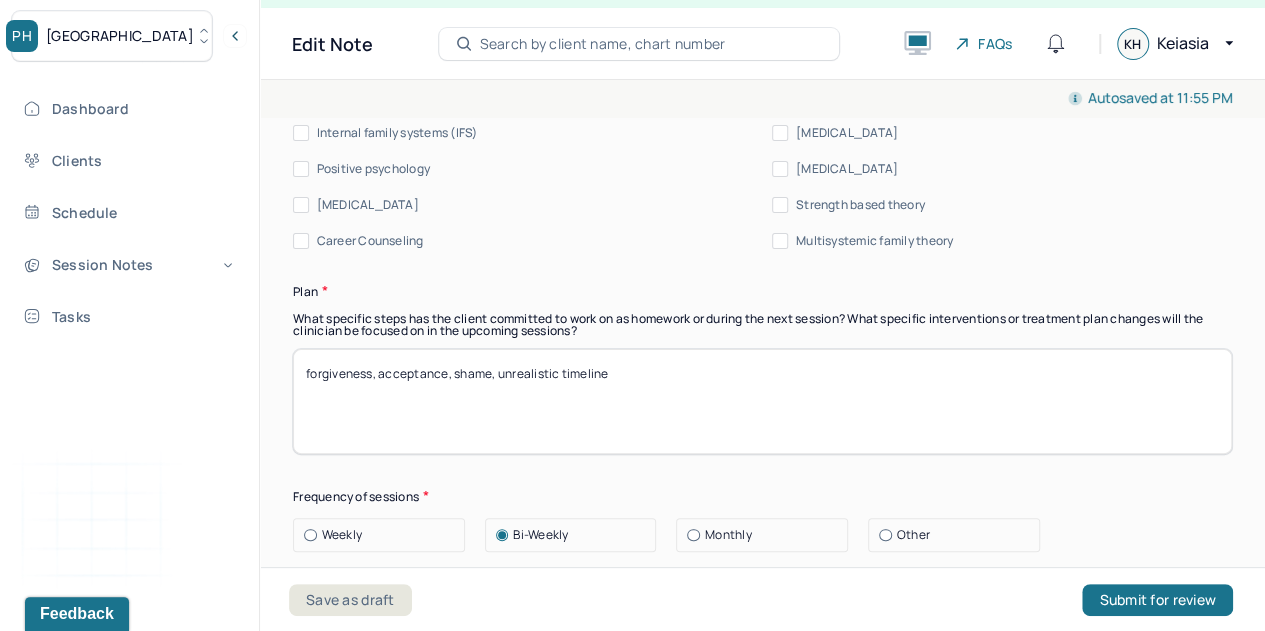 drag, startPoint x: 649, startPoint y: 377, endPoint x: 278, endPoint y: 327, distance: 374.3541 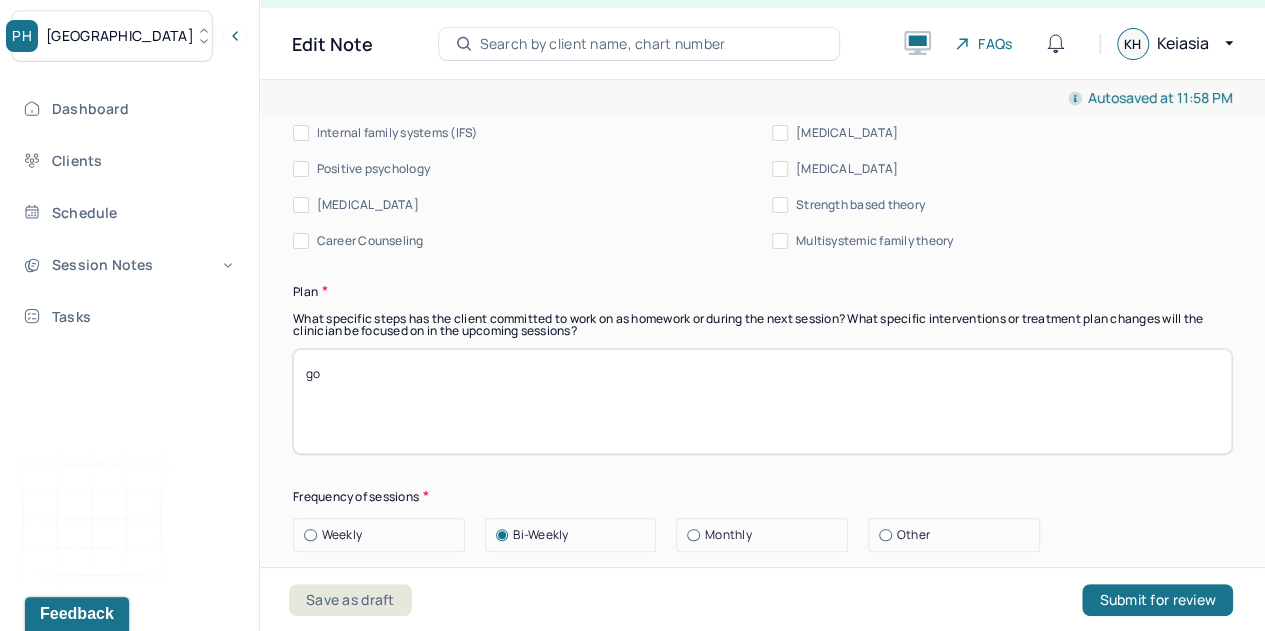 type on "g" 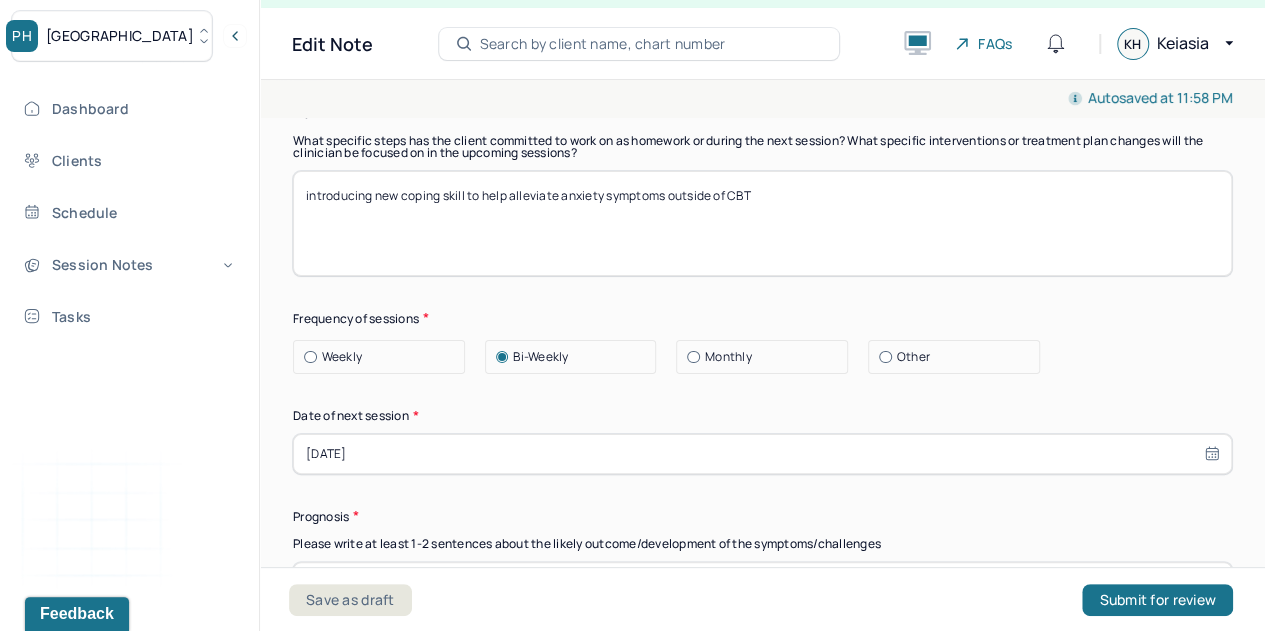 scroll, scrollTop: 2794, scrollLeft: 0, axis: vertical 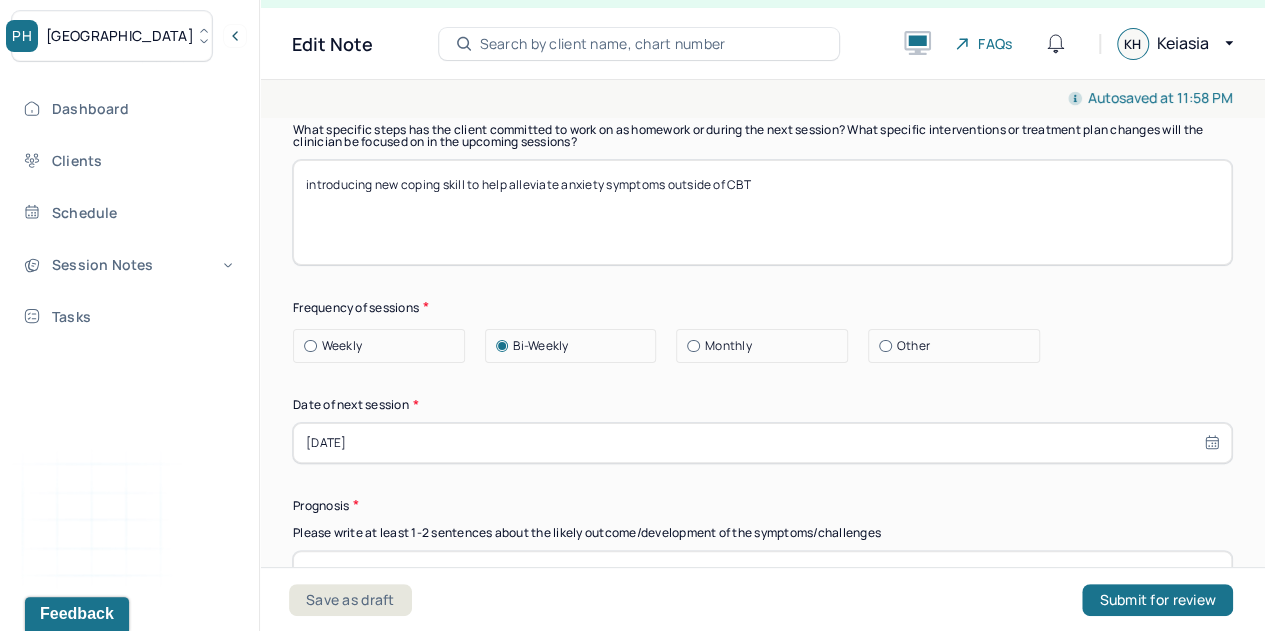 type on "introducing new coping skill to help alleviate anxiety symptoms outside of CBT" 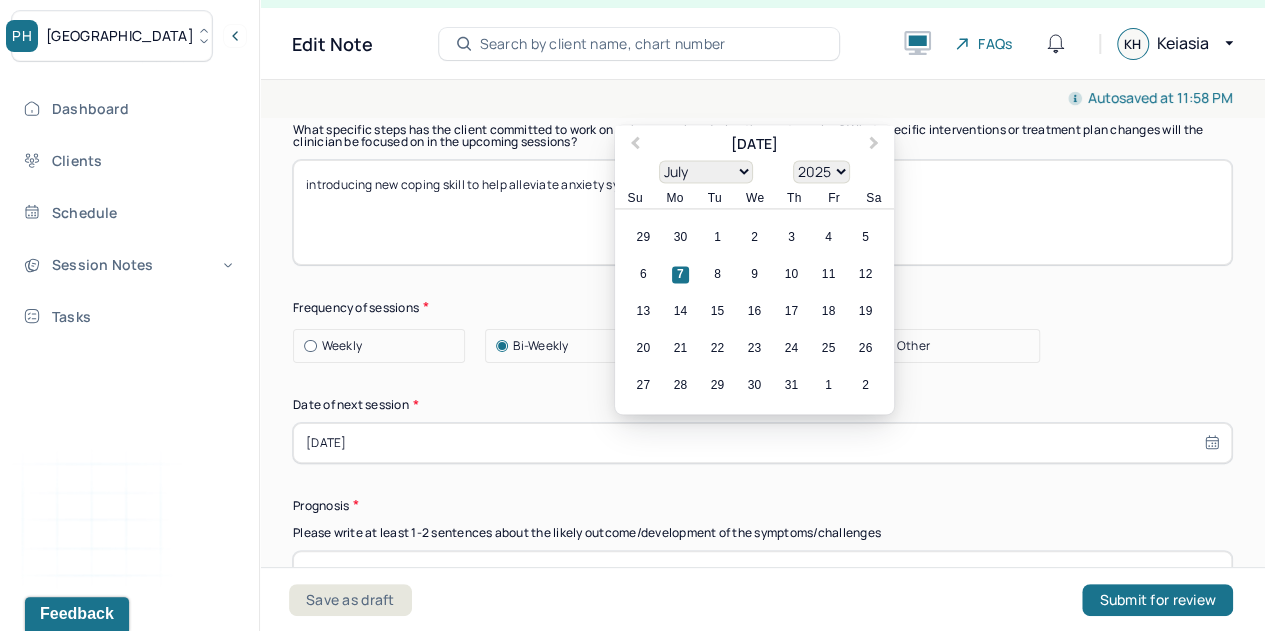 click on "28" at bounding box center (680, 385) 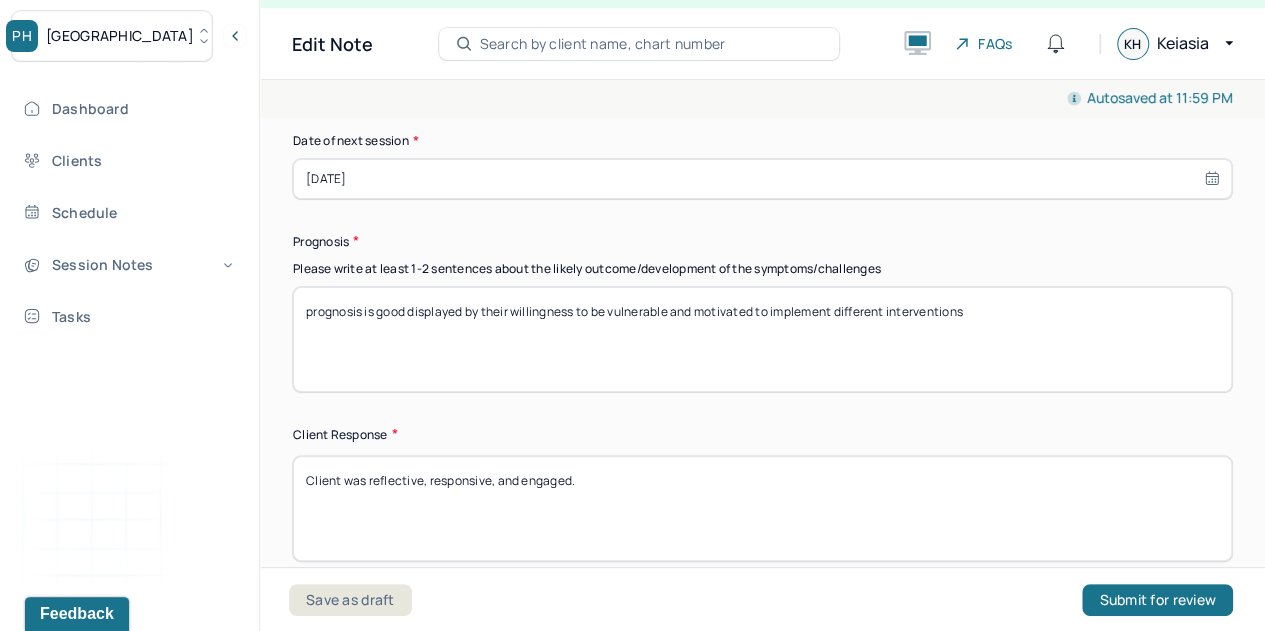 scroll, scrollTop: 3061, scrollLeft: 0, axis: vertical 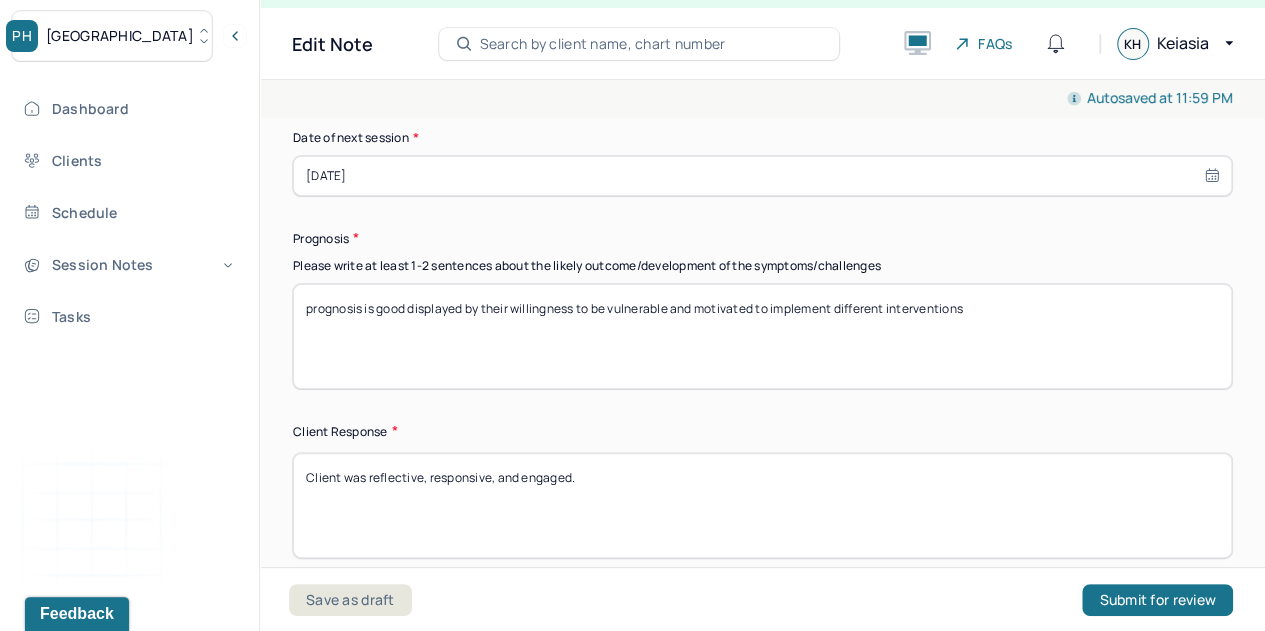 drag, startPoint x: 699, startPoint y: 304, endPoint x: 1029, endPoint y: 347, distance: 332.78973 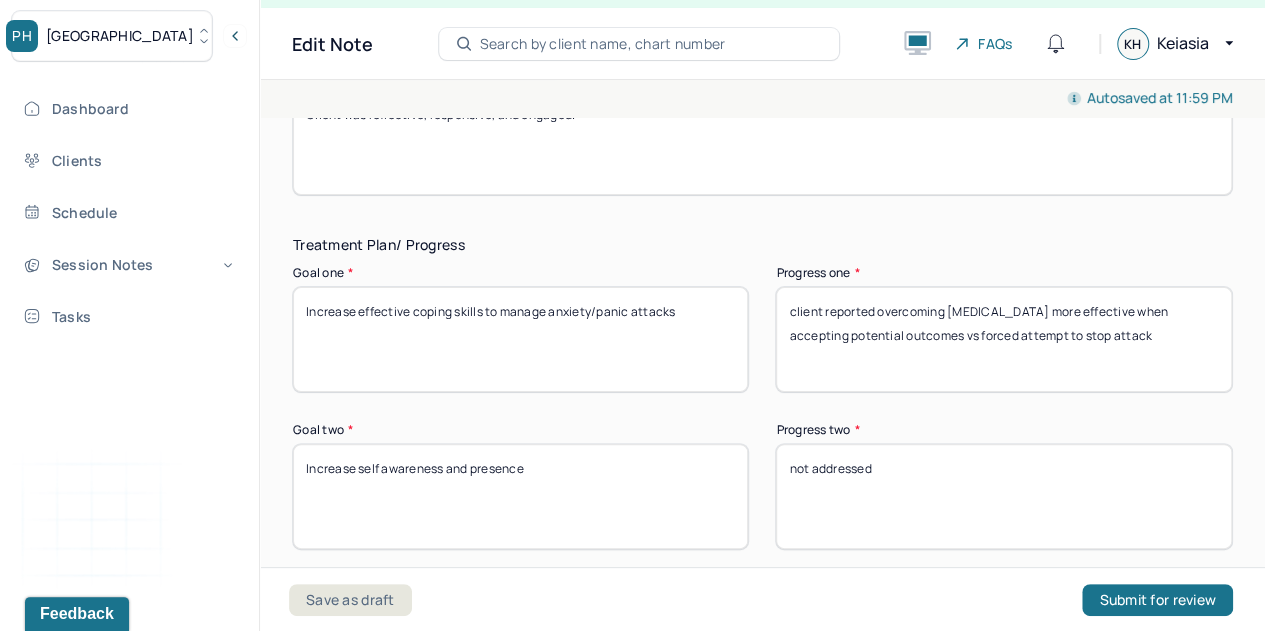 scroll, scrollTop: 3424, scrollLeft: 0, axis: vertical 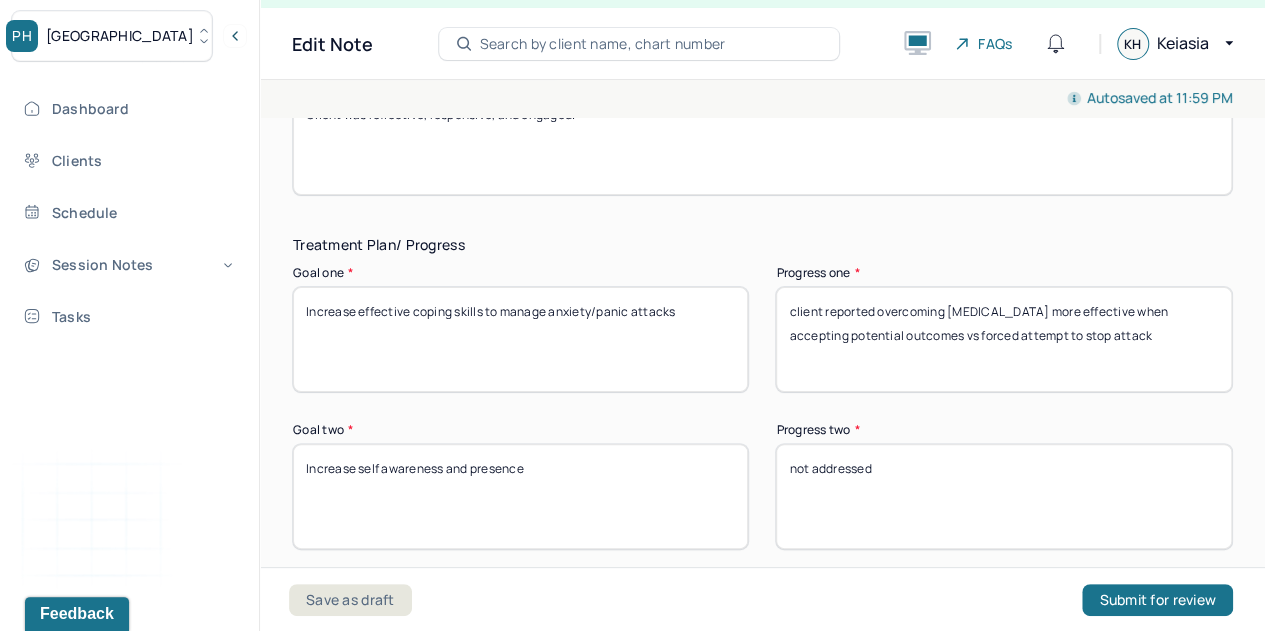 type on "prognosis is good displayed by their willingness to be vulnerable and reflect on experience" 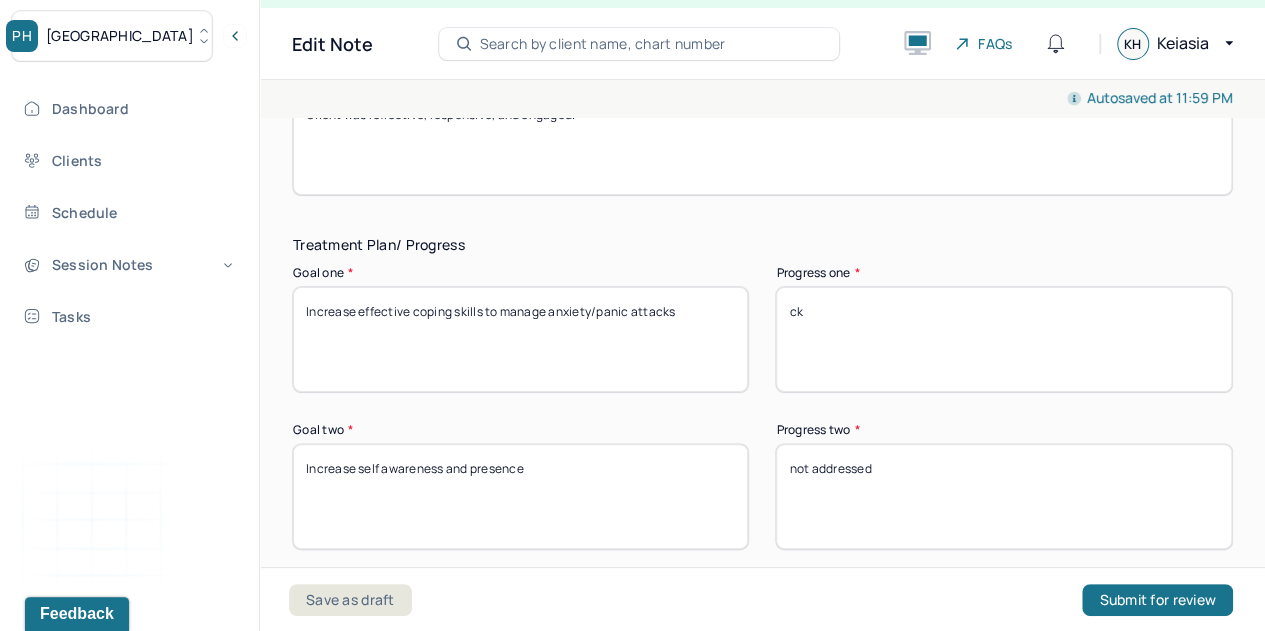 click on "Treatment Plan/ Progress Goal one * Increase effective coping skills to manage anxiety/panic attacks
Progress one * client reported overcoming [MEDICAL_DATA] more effective when accepting potential outcomes vs forced attempt to stop attack Goal two * Increase self awareness and presence
Progress two * not addressed Goal three (optional) Progress three (optional) Communication Factors impacting treatment Need to manage maladaptive communication (e.g., related to high anxiety, high reactivity repeated questions, or disagreement) among participants Caregiver emotions or behaviors interfered with the caregiver's understanding and ability Evidence or disclosure of a sentinel event and mandated reporting to a third party Use of play equipment or other physical devices to communicate with the client to overcome barriers to therapeutic or diagnostic interaction Client has not developed, or lost, either the expressive language communication skills to explain their symptoms and respond to treatment" at bounding box center [762, 657] 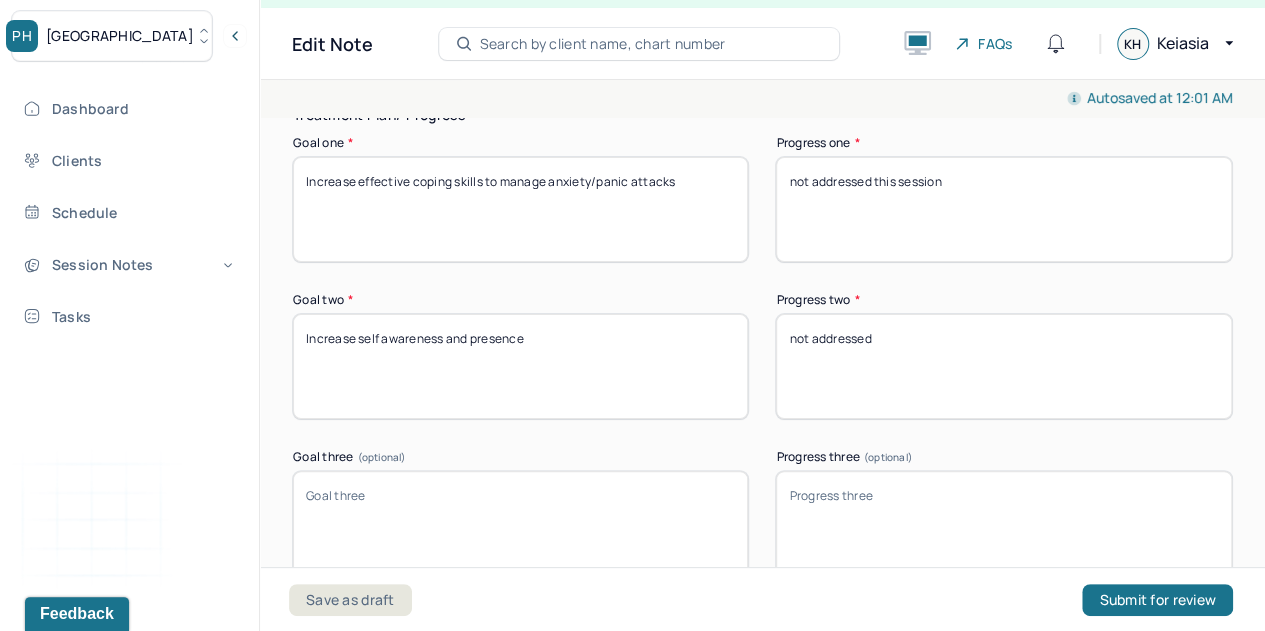 scroll, scrollTop: 3555, scrollLeft: 0, axis: vertical 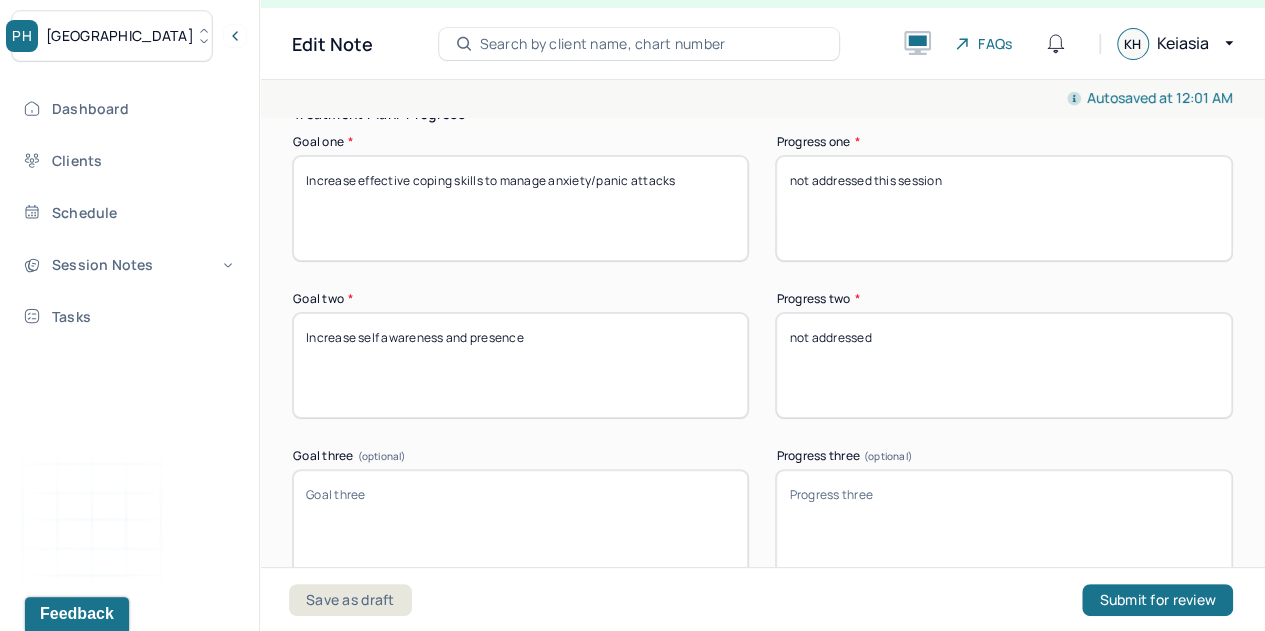 type on "not addressed this session" 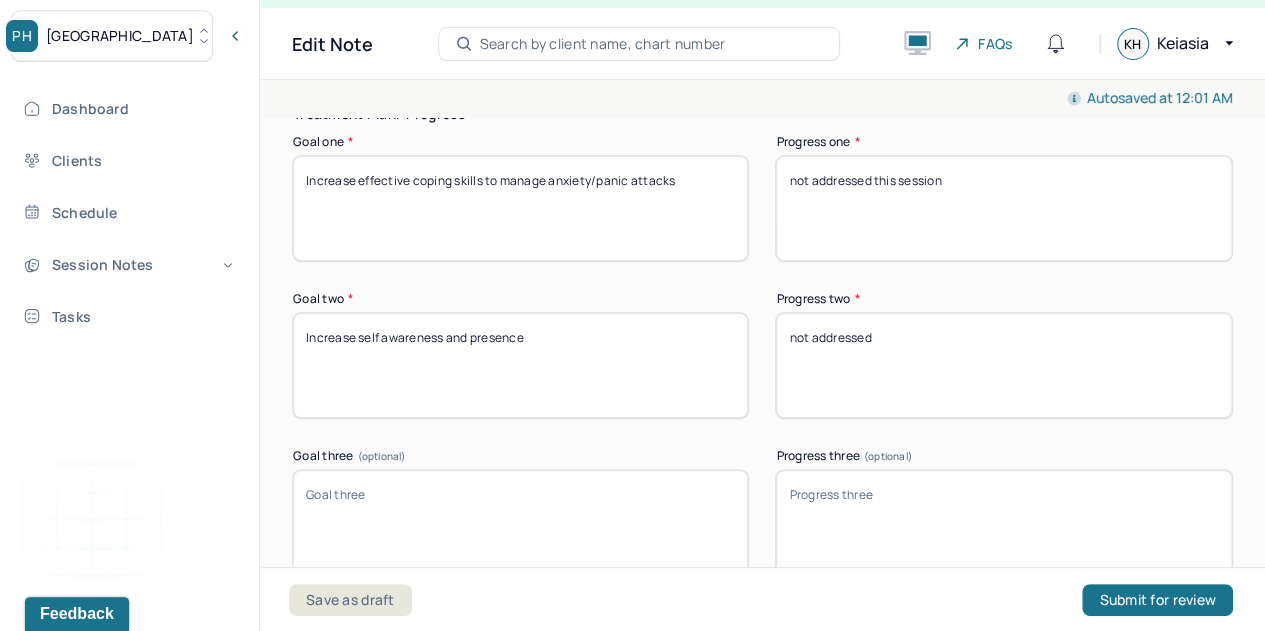 drag, startPoint x: 894, startPoint y: 371, endPoint x: 734, endPoint y: 335, distance: 164 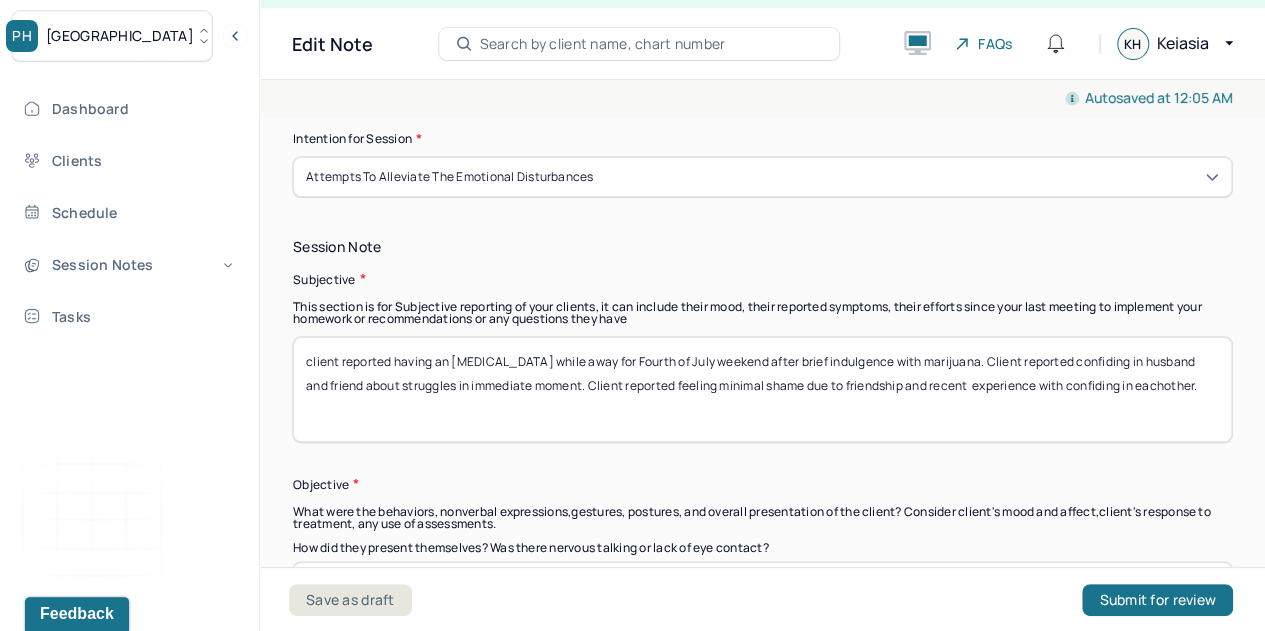 scroll, scrollTop: 1295, scrollLeft: 0, axis: vertical 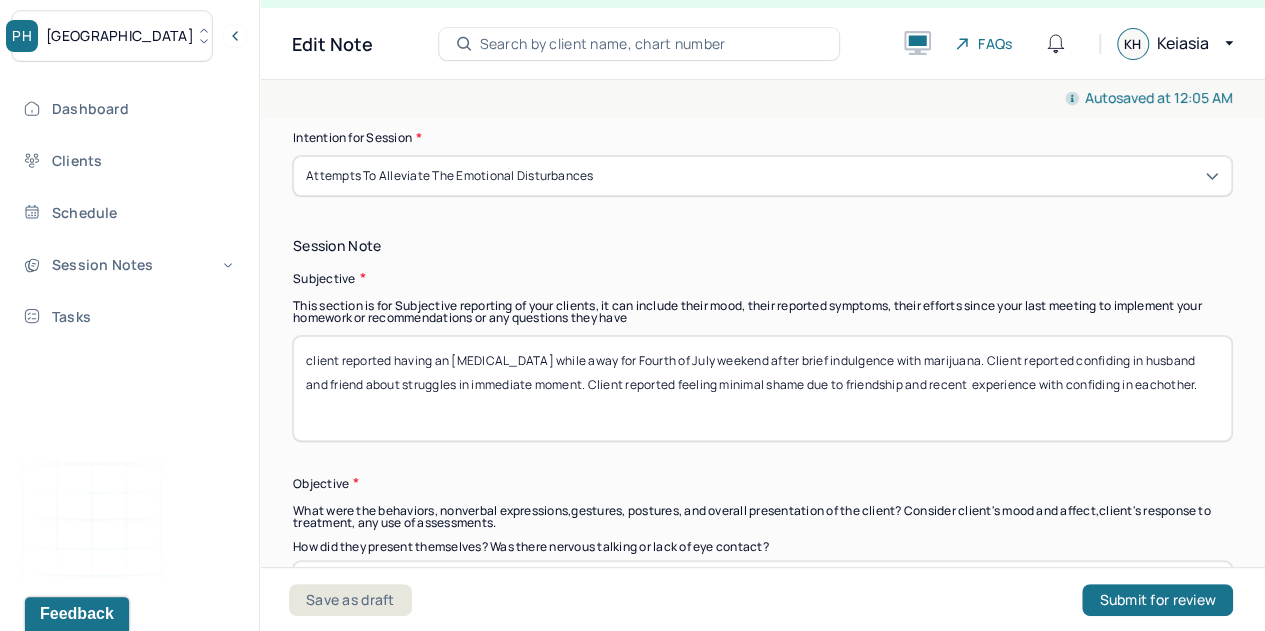 type on "client reported ability to recognize" 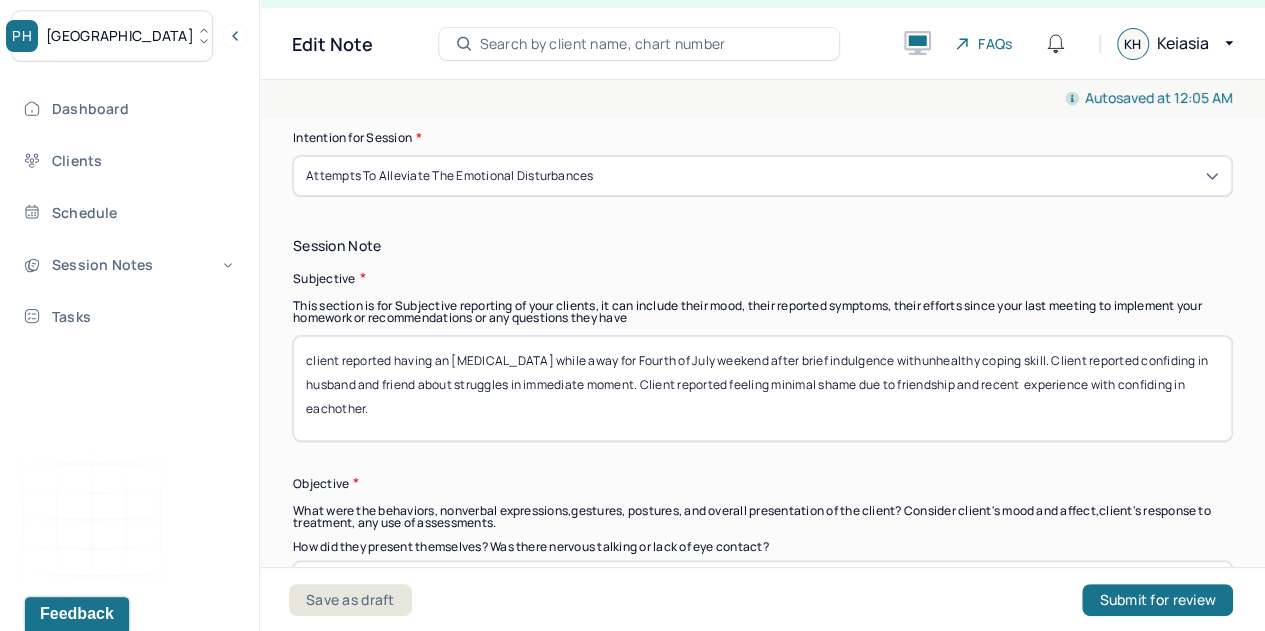 click on "client reported having an [MEDICAL_DATA] while away for Fourth of July weekend after brief indulgence with marijuana. Client reported confiding in husband and friend about struggles in immediate moment. Client reported feeling minimal shame due to friendship and recent  experience with confiding in eachother." at bounding box center (762, 388) 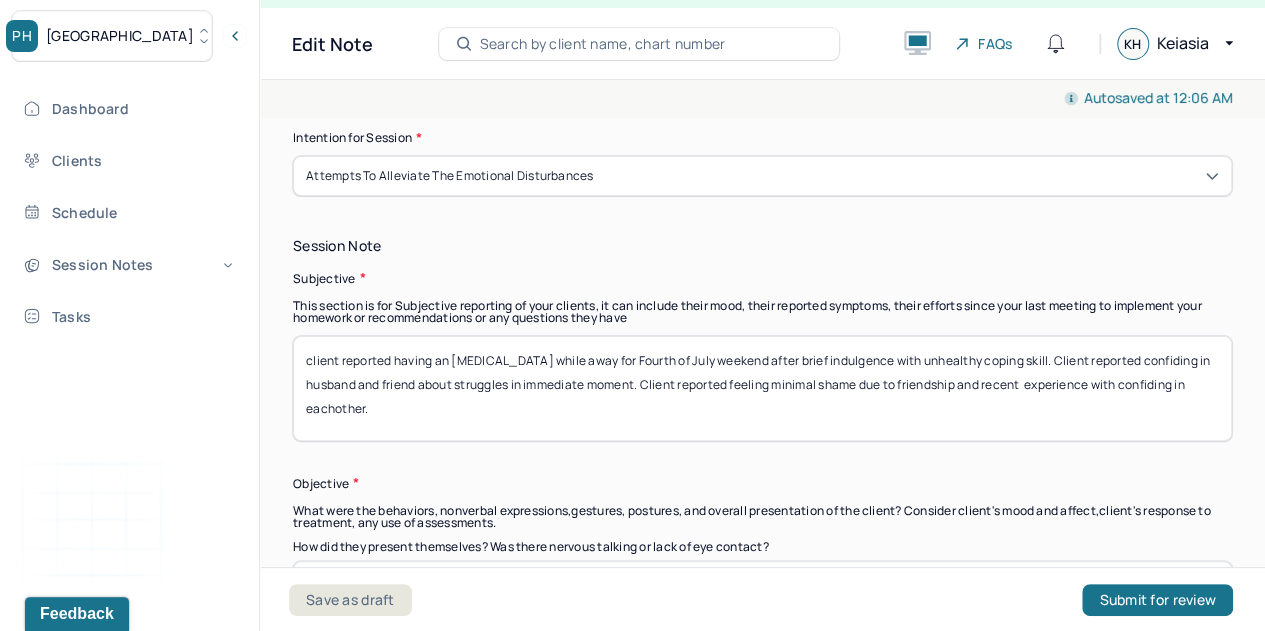 type on "client reported having an [MEDICAL_DATA] while away for Fourth of July weekend after brief indulgence with unhealthy coping skill. Client reported confiding in husband and friend about struggles in immediate moment. Client reported feeling minimal shame due to friendship and recent  experience with confiding in eachother." 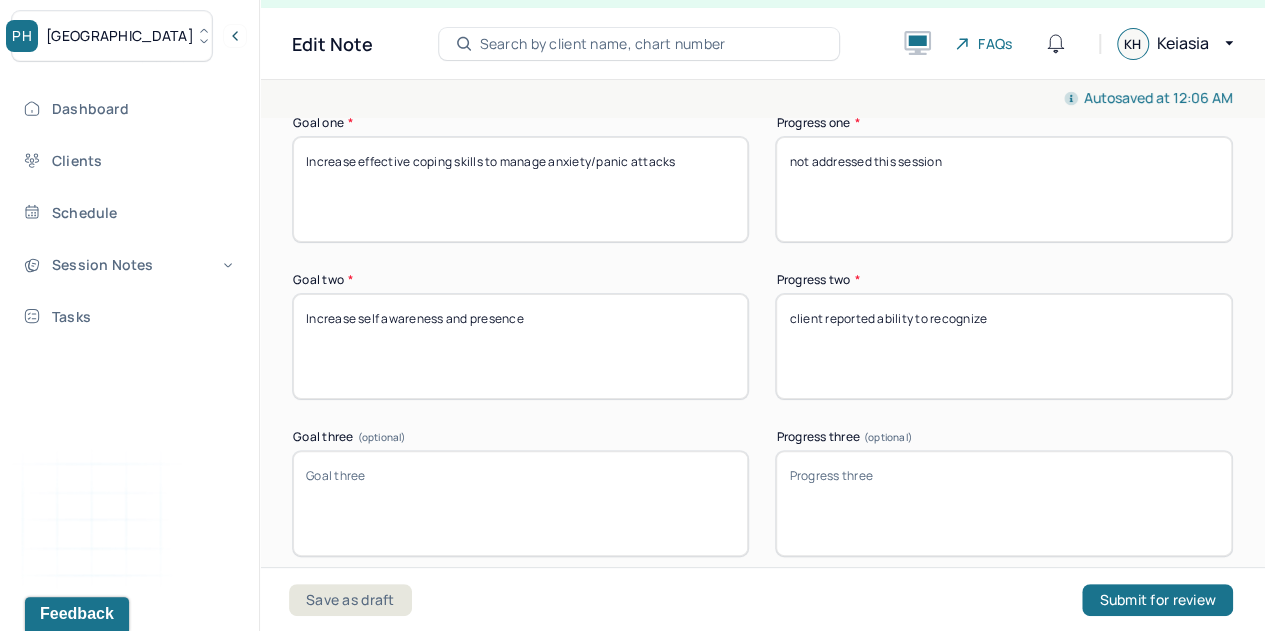 scroll, scrollTop: 3581, scrollLeft: 0, axis: vertical 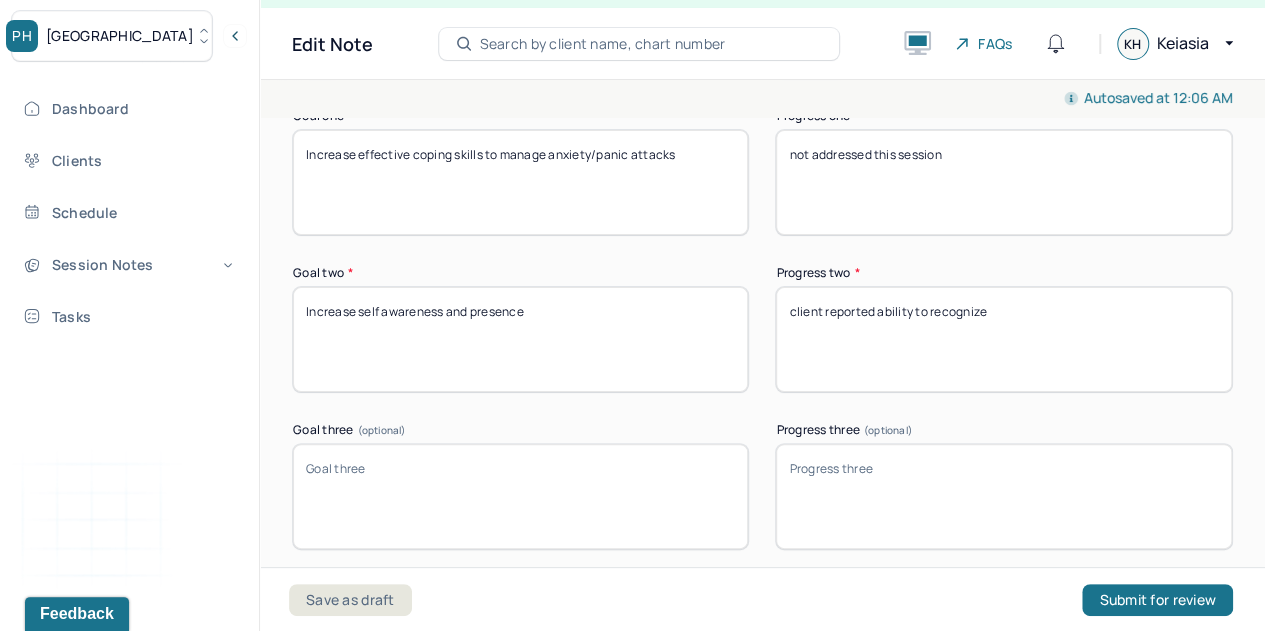 click on "client reported ability to recognize" at bounding box center (1003, 339) 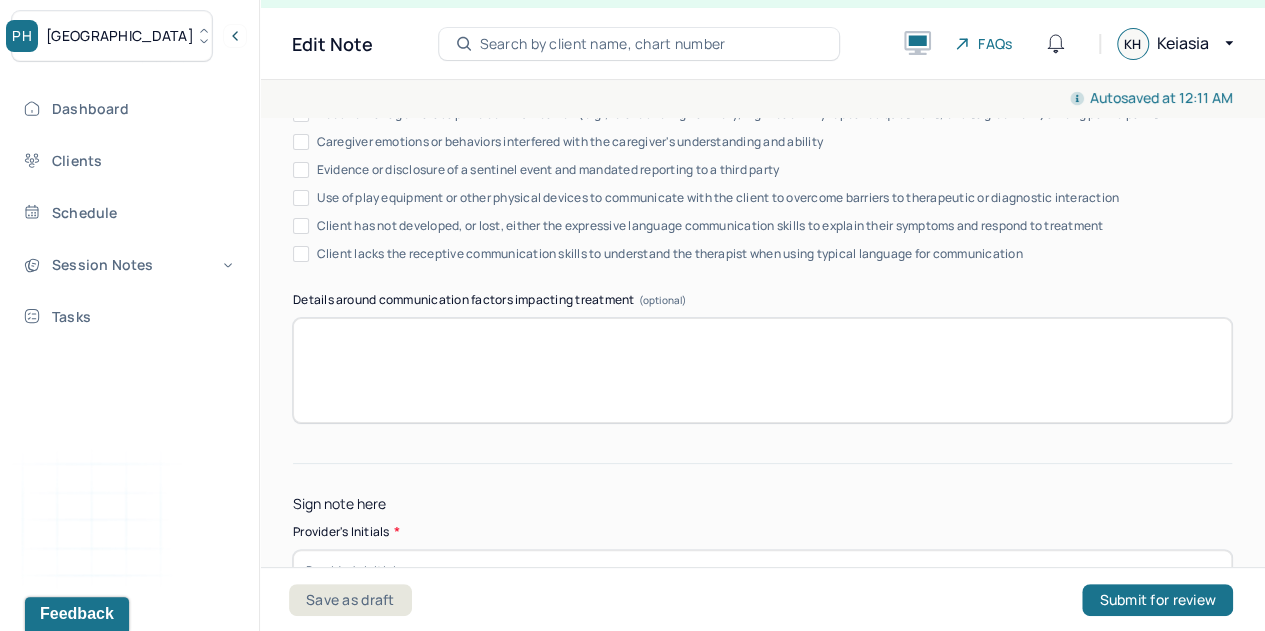scroll, scrollTop: 4208, scrollLeft: 0, axis: vertical 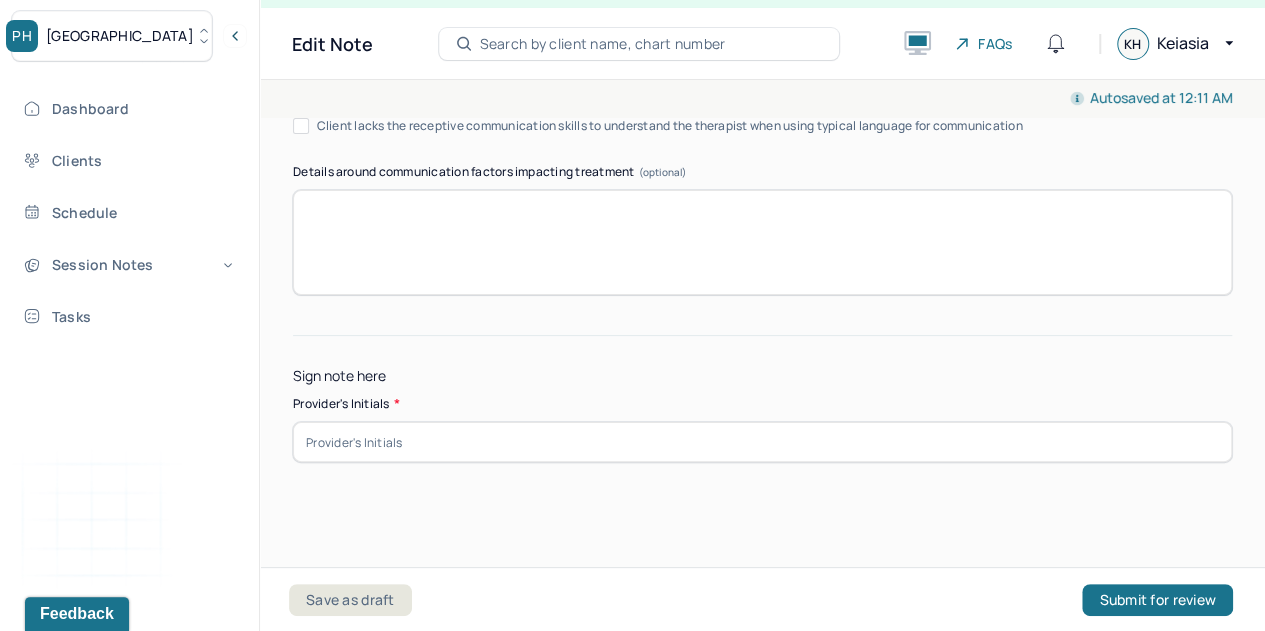 type on "client reported ability to recognize [MEDICAL_DATA] brewing and vocalize need of support" 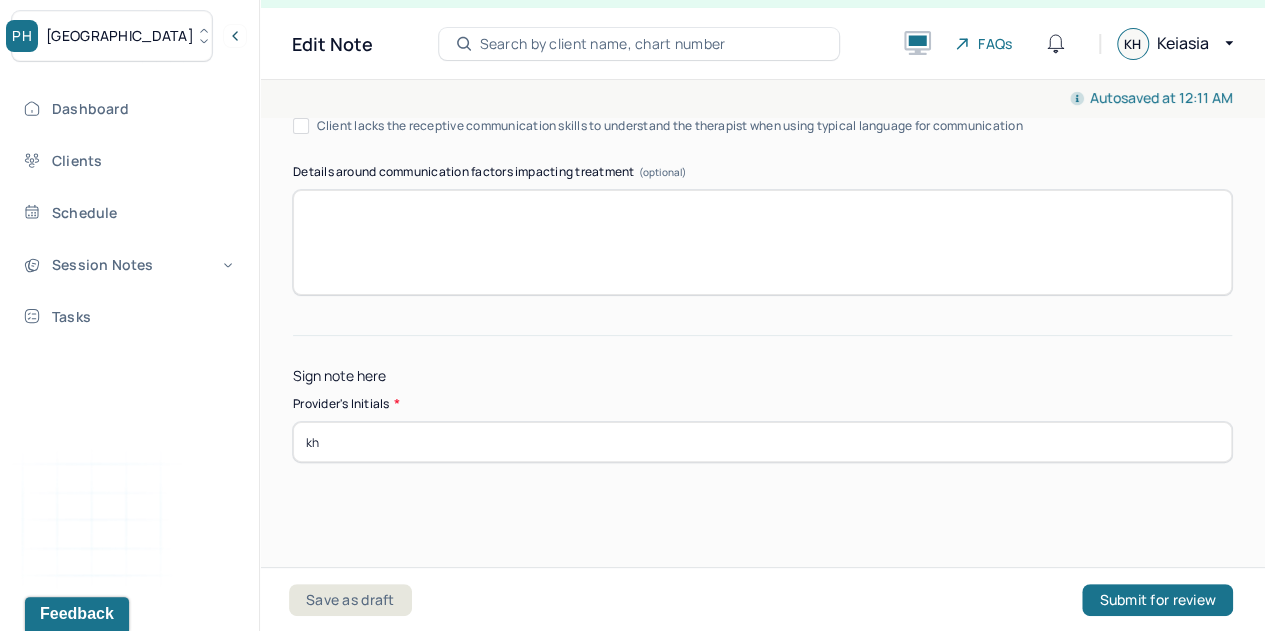 type on "kh" 